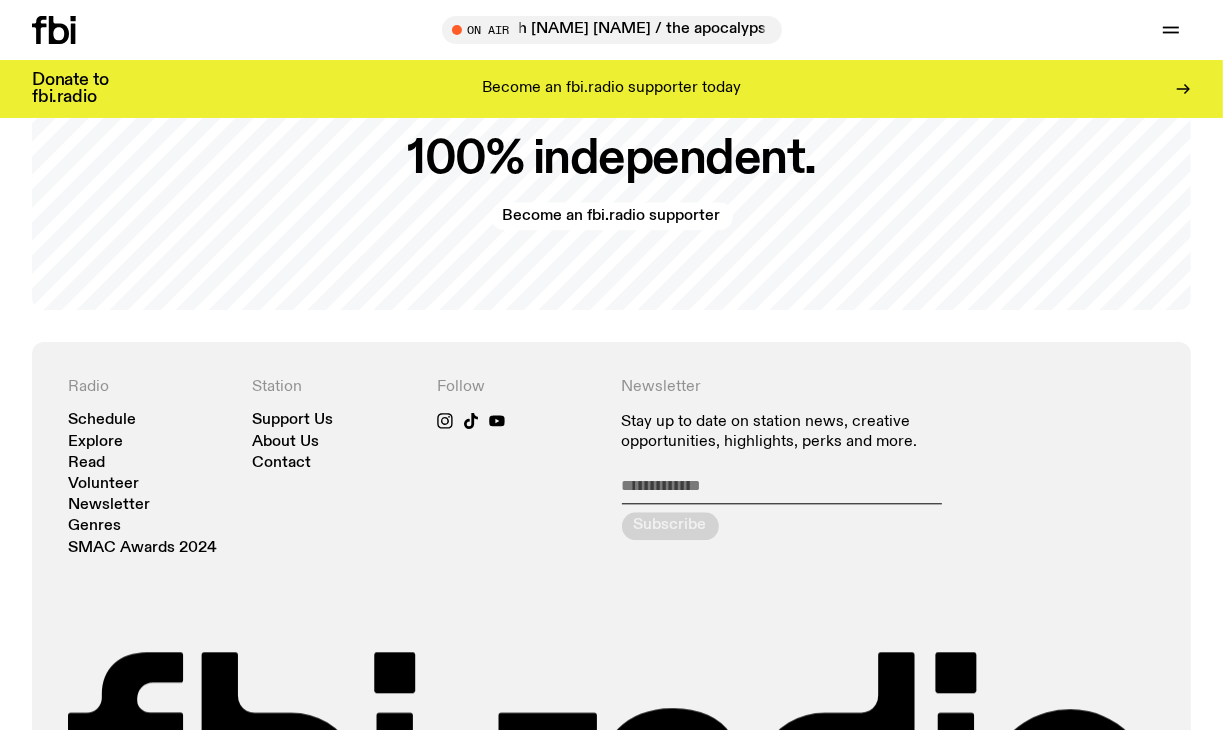 scroll, scrollTop: 3784, scrollLeft: 0, axis: vertical 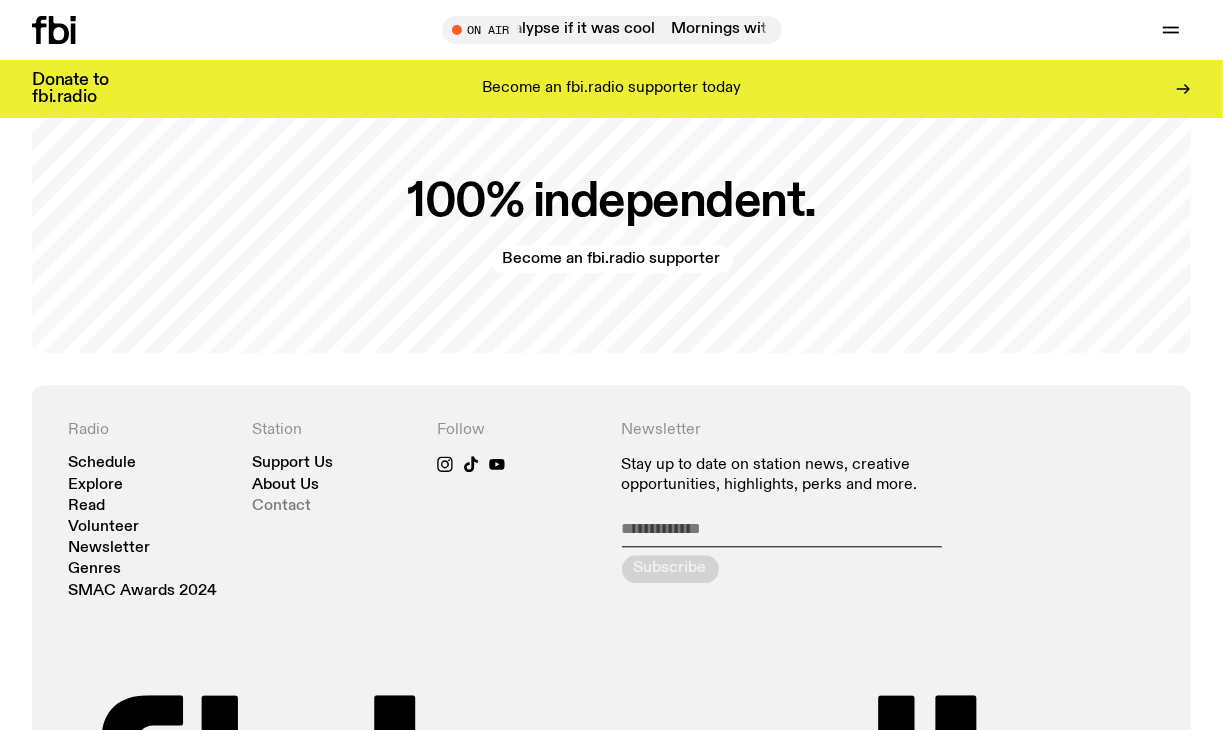 click on "Contact" at bounding box center [282, 506] 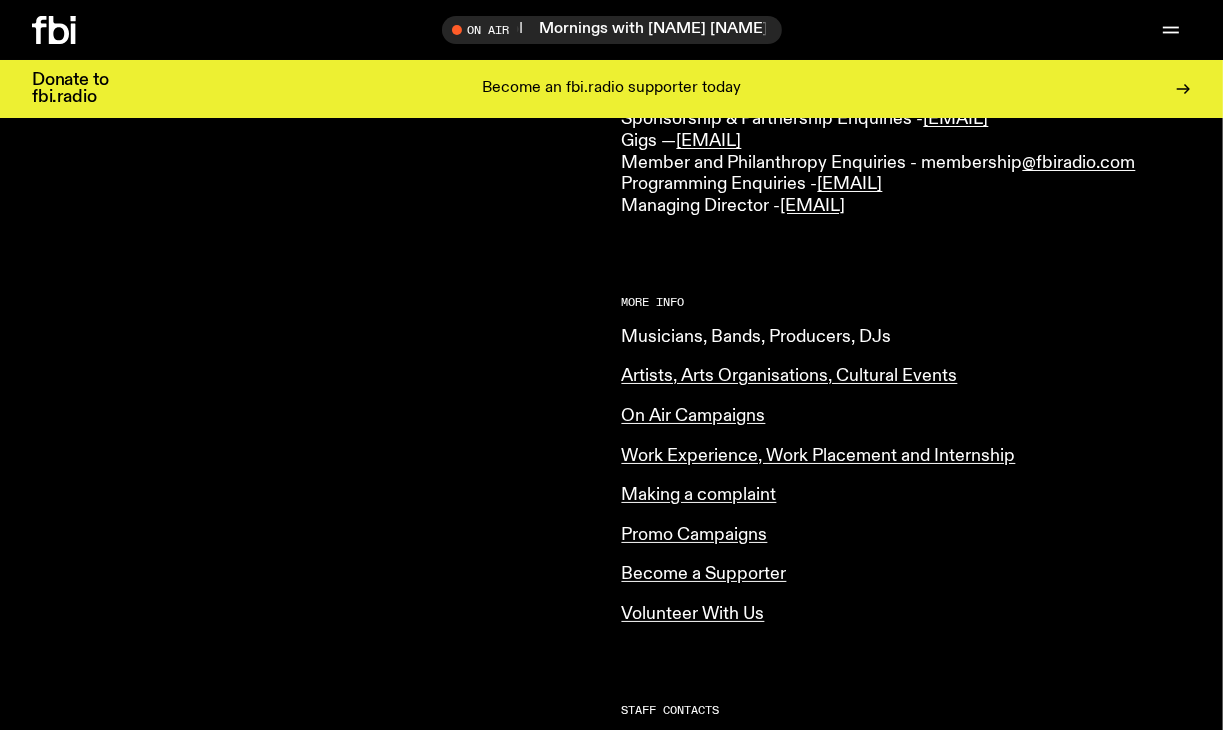 scroll, scrollTop: 648, scrollLeft: 0, axis: vertical 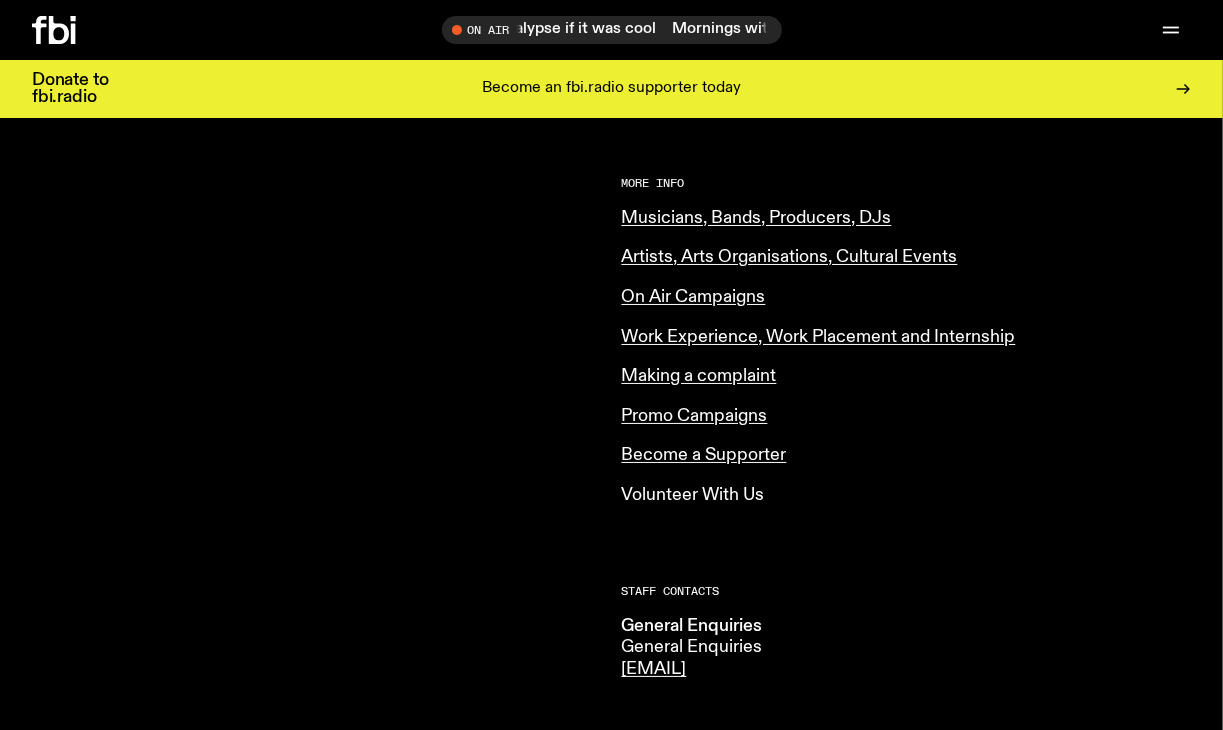 click on "Volunteer With Us" 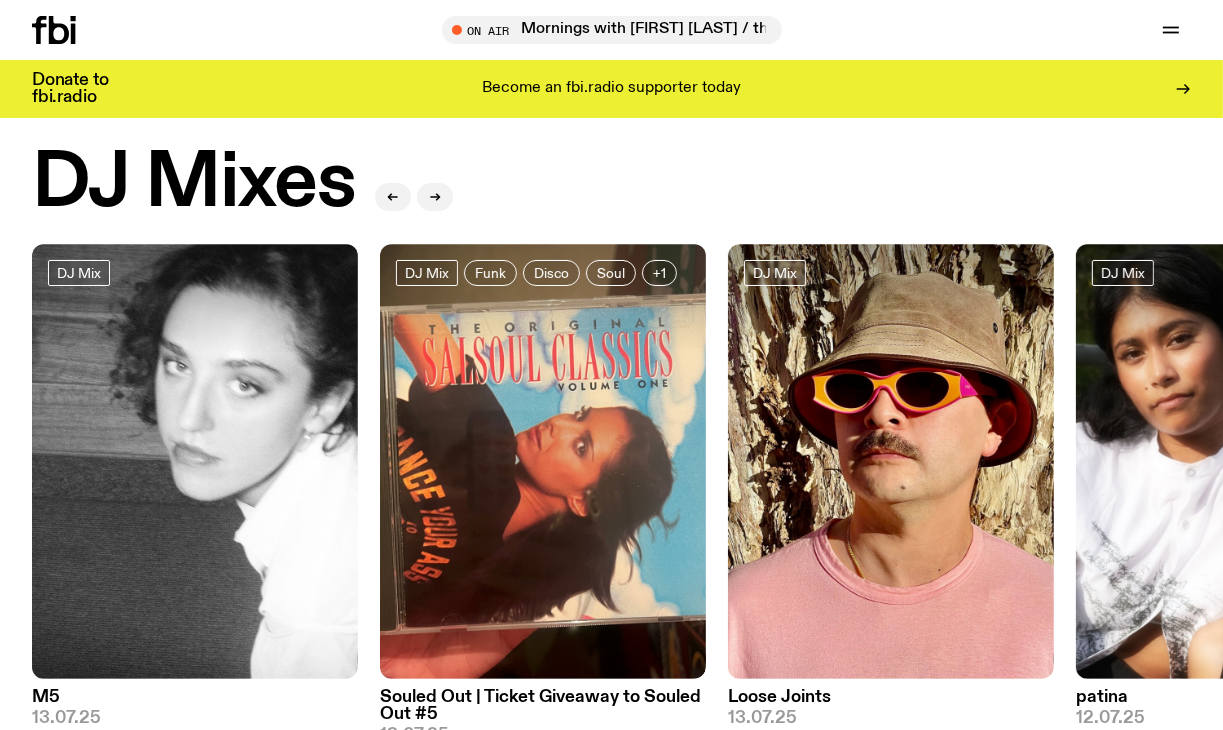 scroll, scrollTop: 0, scrollLeft: 0, axis: both 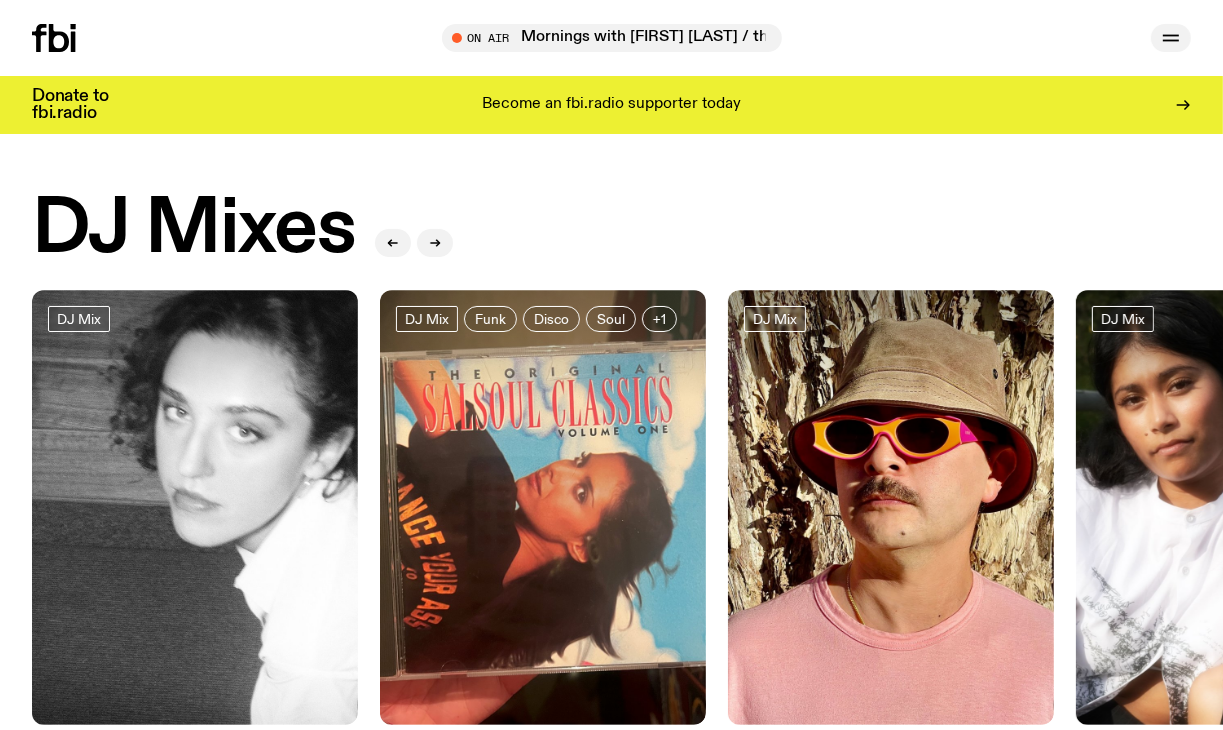 click 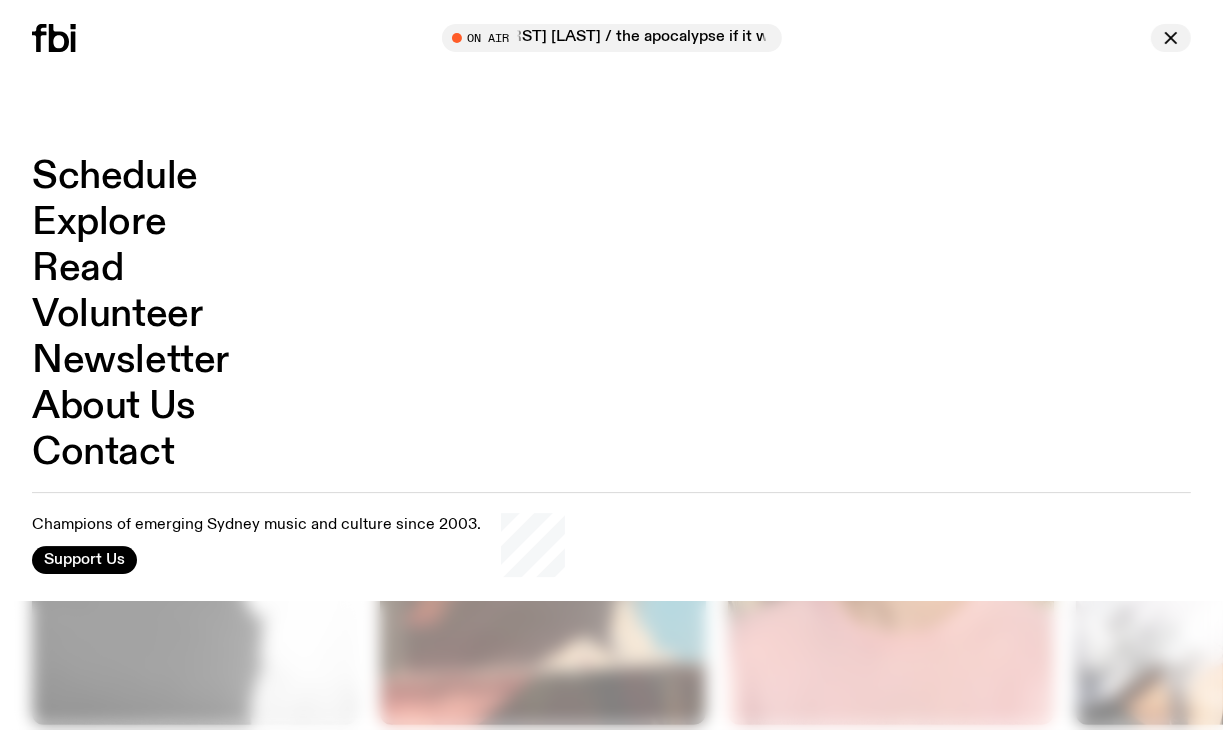 click 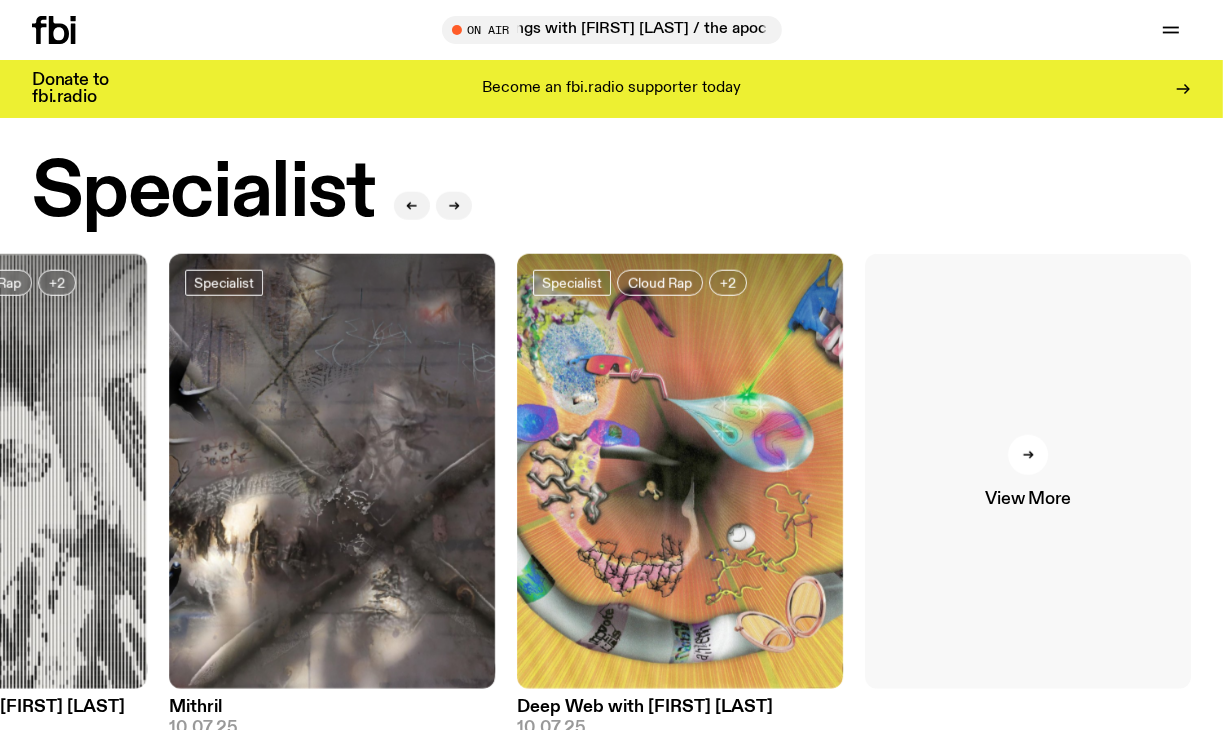 scroll, scrollTop: 1344, scrollLeft: 0, axis: vertical 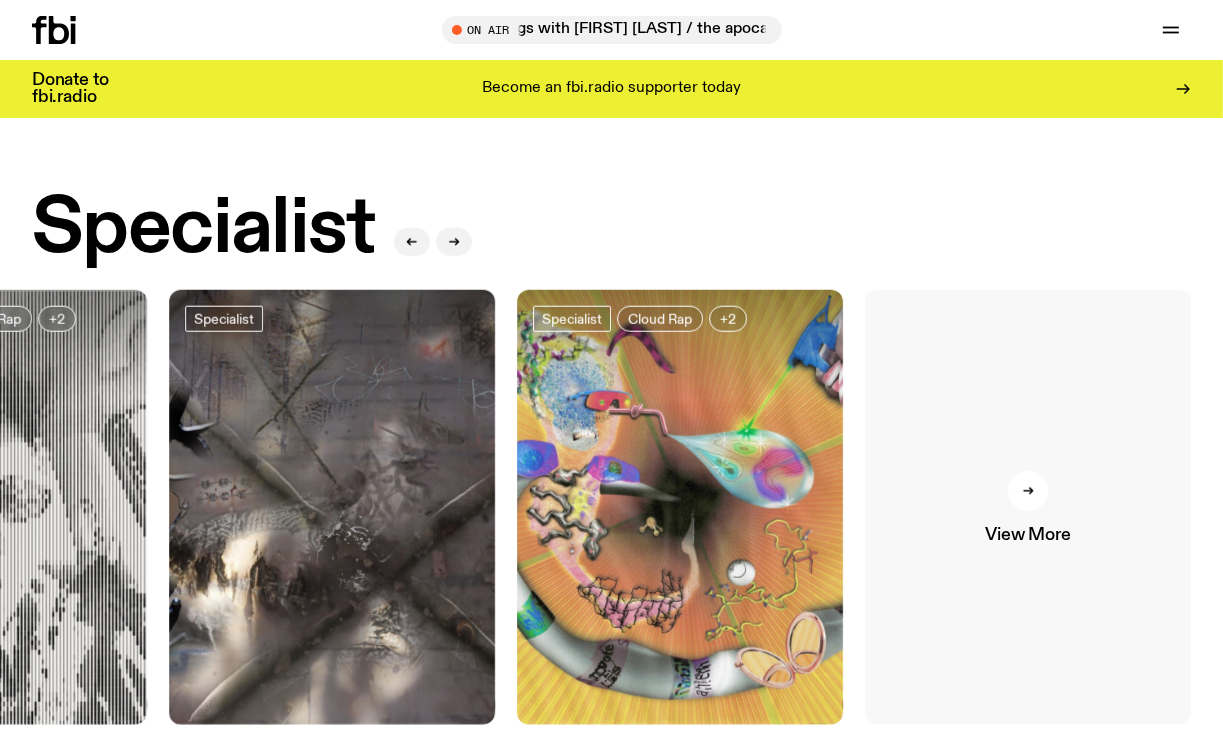 click on "View More" at bounding box center (1028, 507) 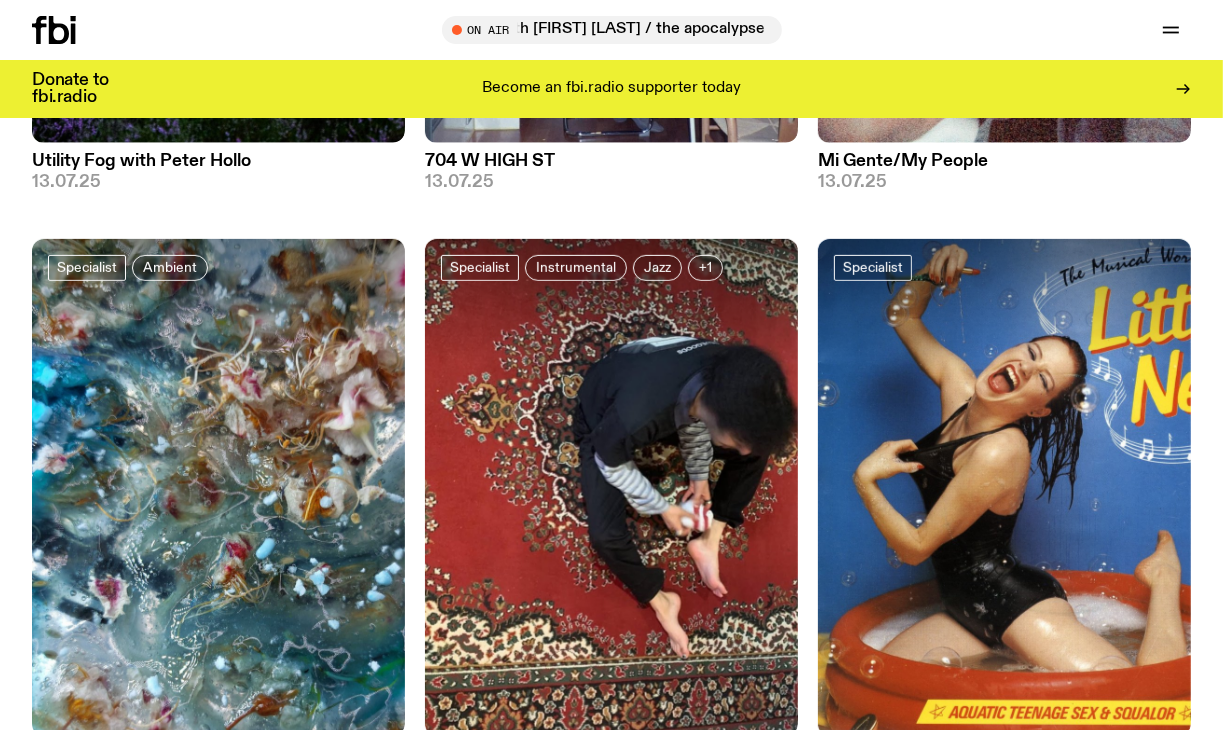 scroll, scrollTop: 638, scrollLeft: 0, axis: vertical 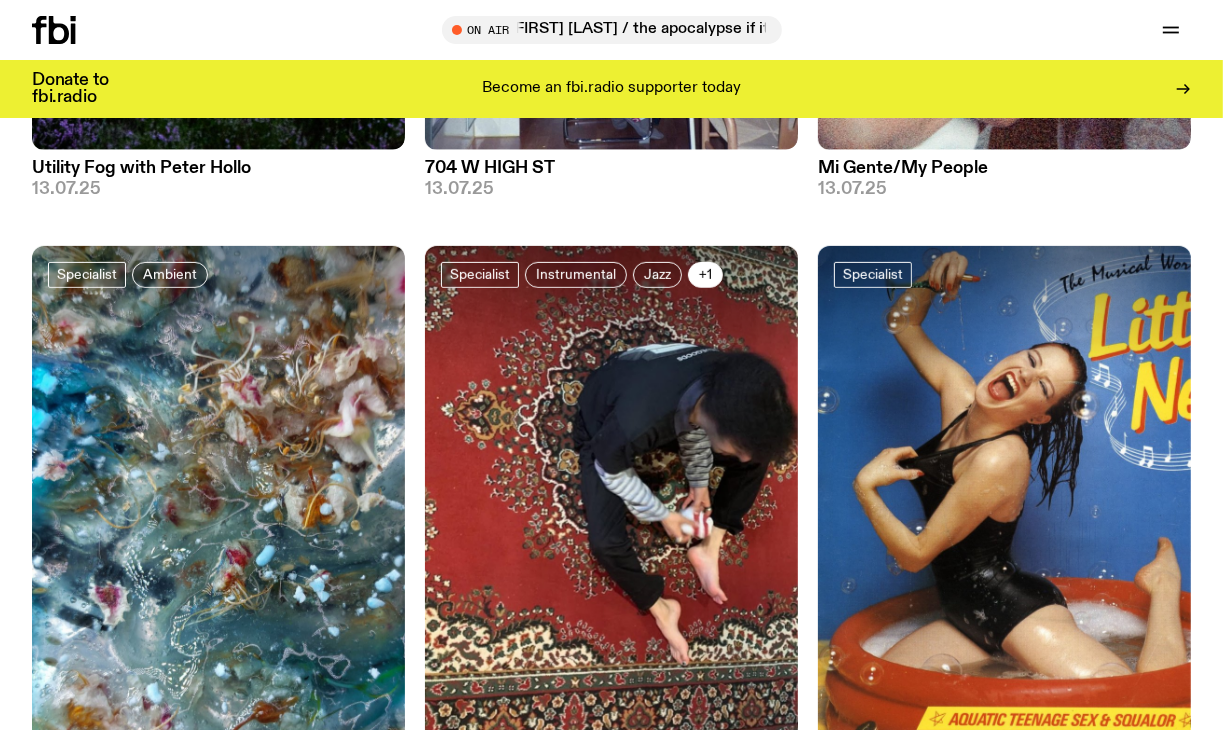 click on "+1" 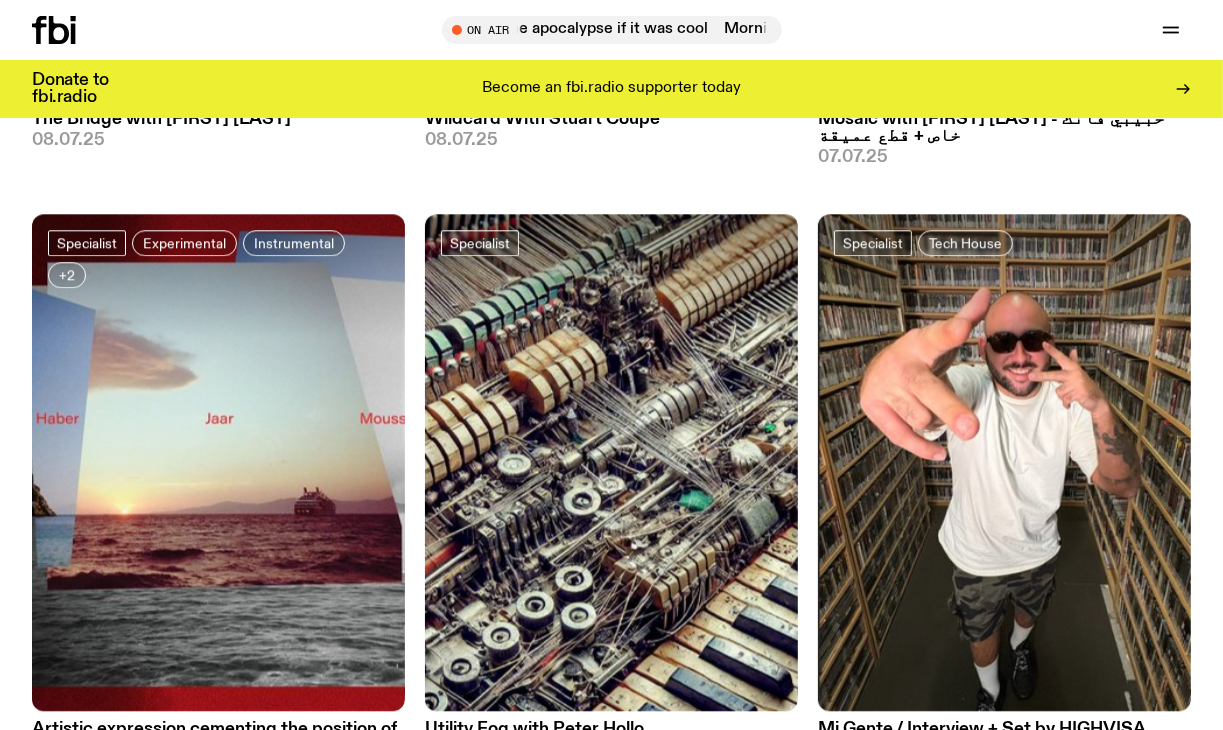 scroll, scrollTop: 4264, scrollLeft: 0, axis: vertical 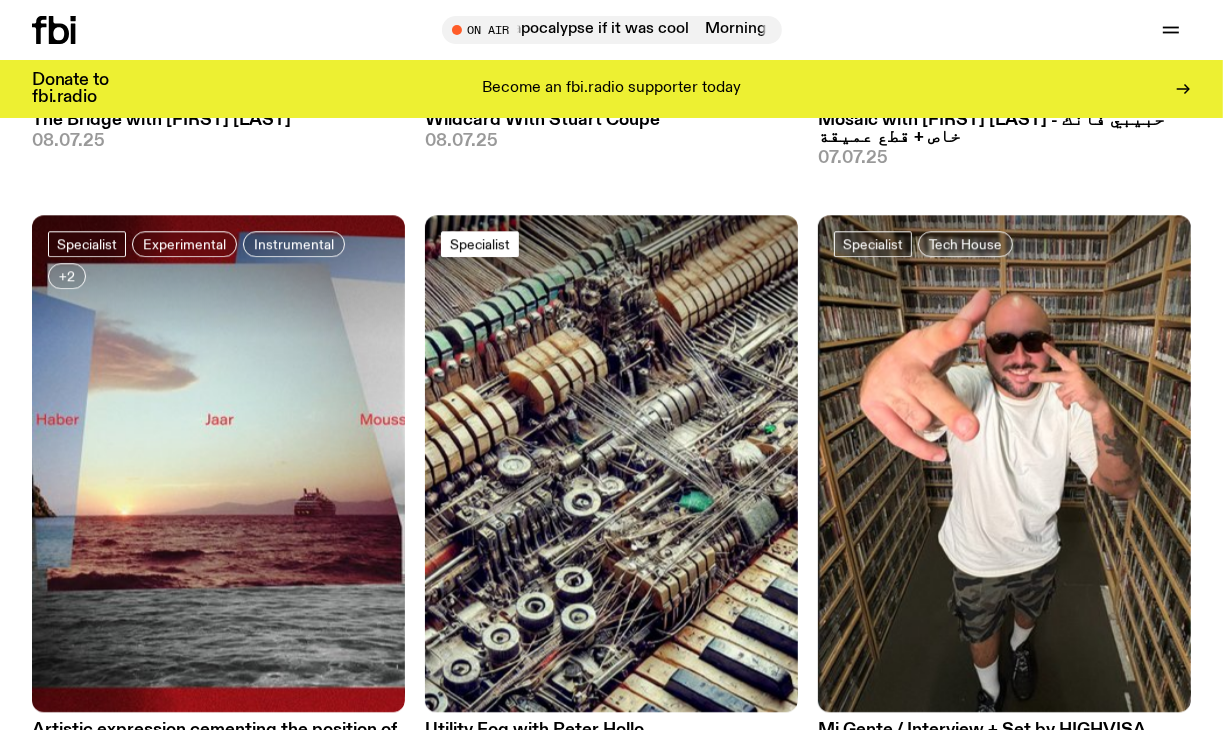 click on "Specialist" at bounding box center [480, 243] 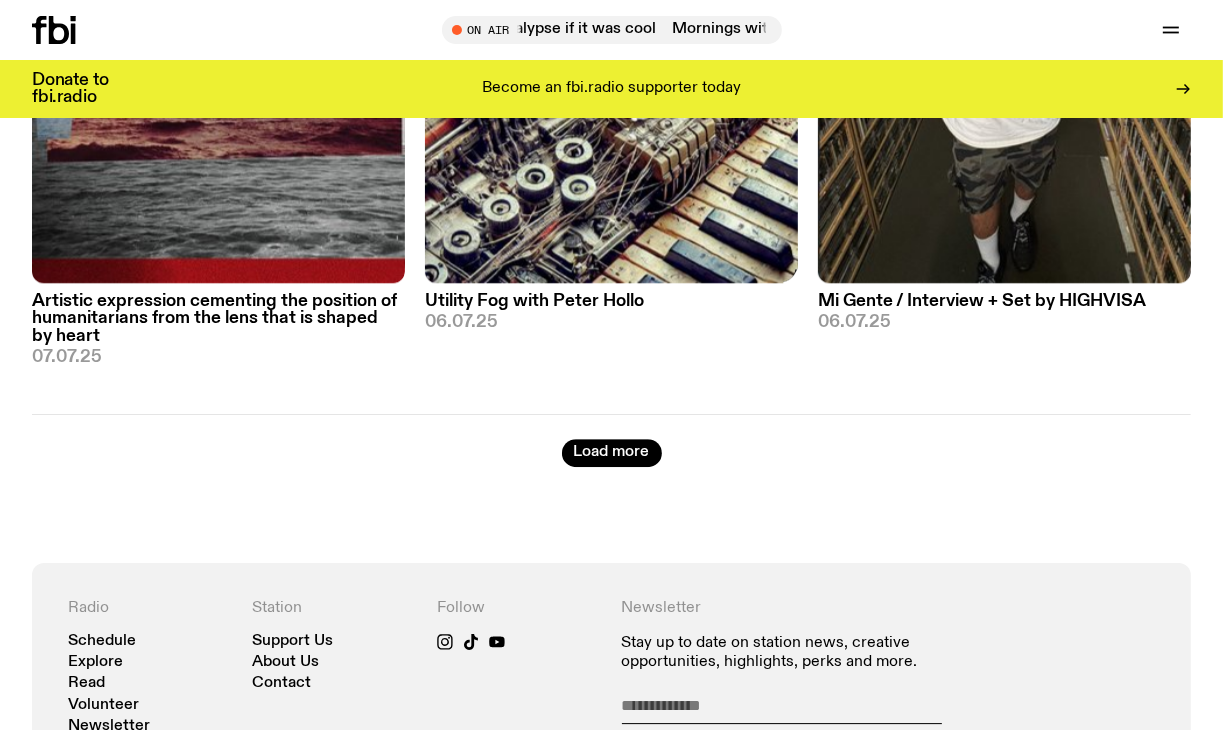 scroll, scrollTop: 4692, scrollLeft: 0, axis: vertical 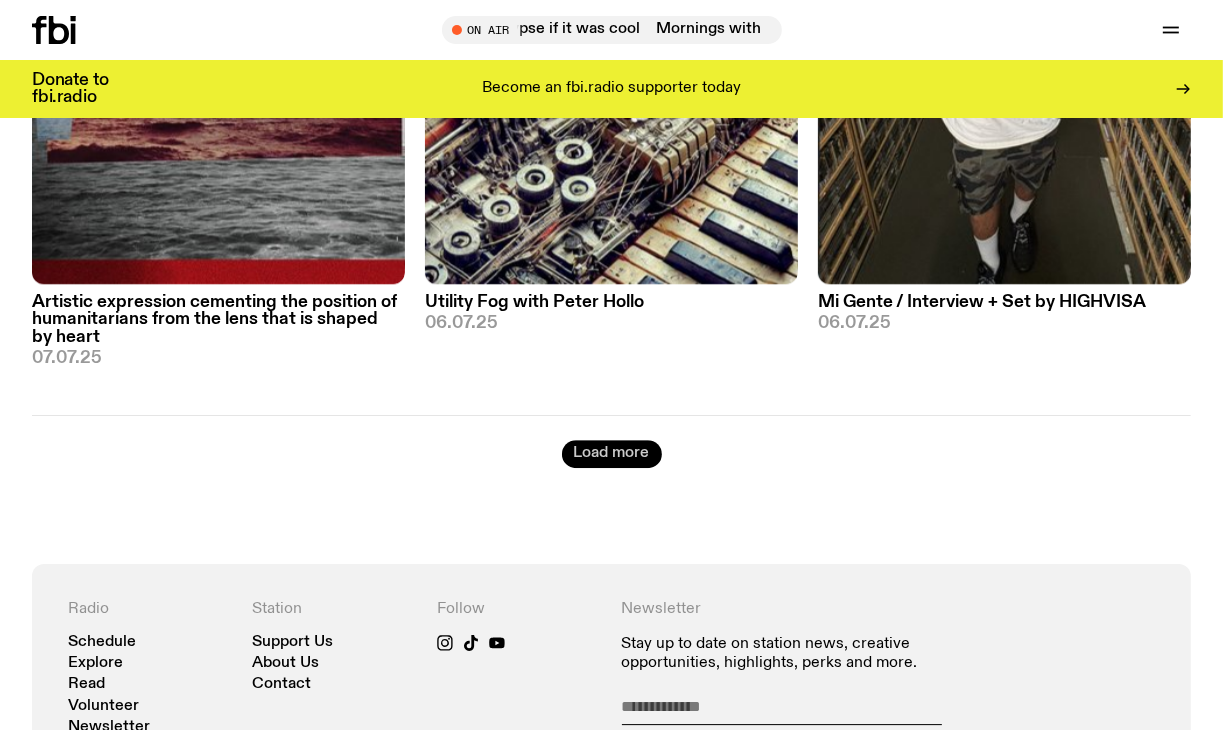 click on "Load more" at bounding box center (612, 454) 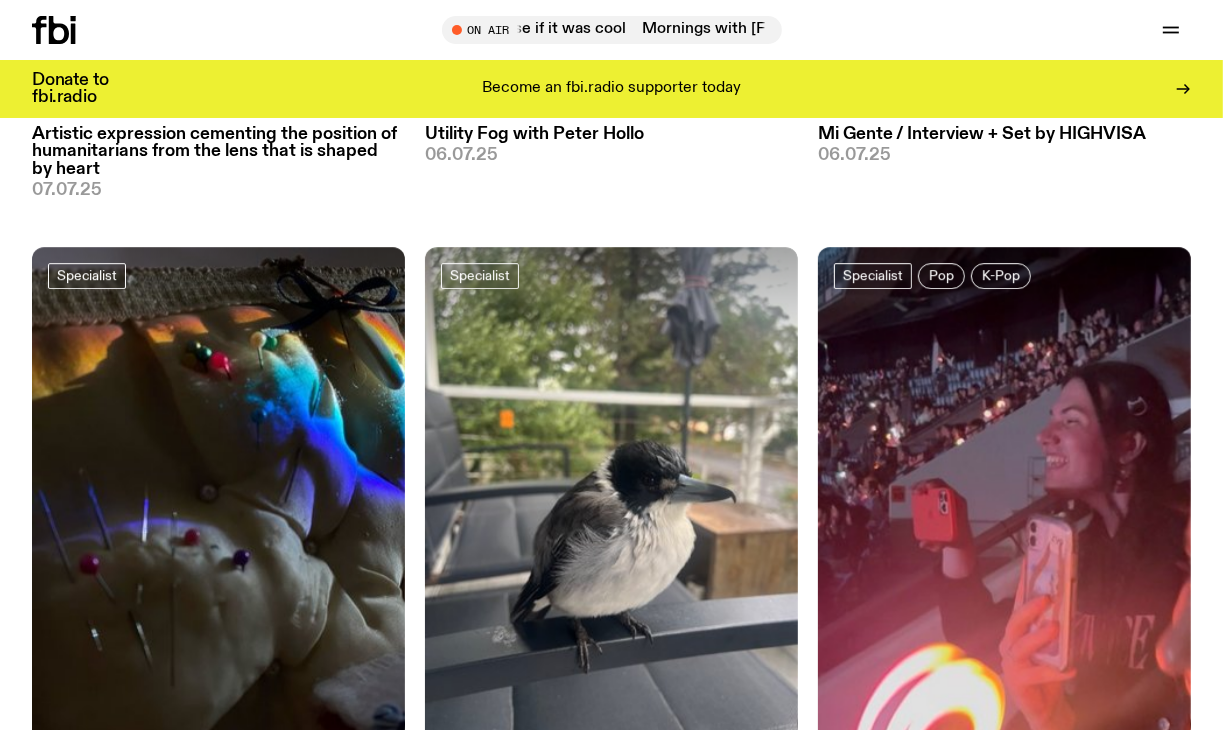 scroll, scrollTop: 4868, scrollLeft: 0, axis: vertical 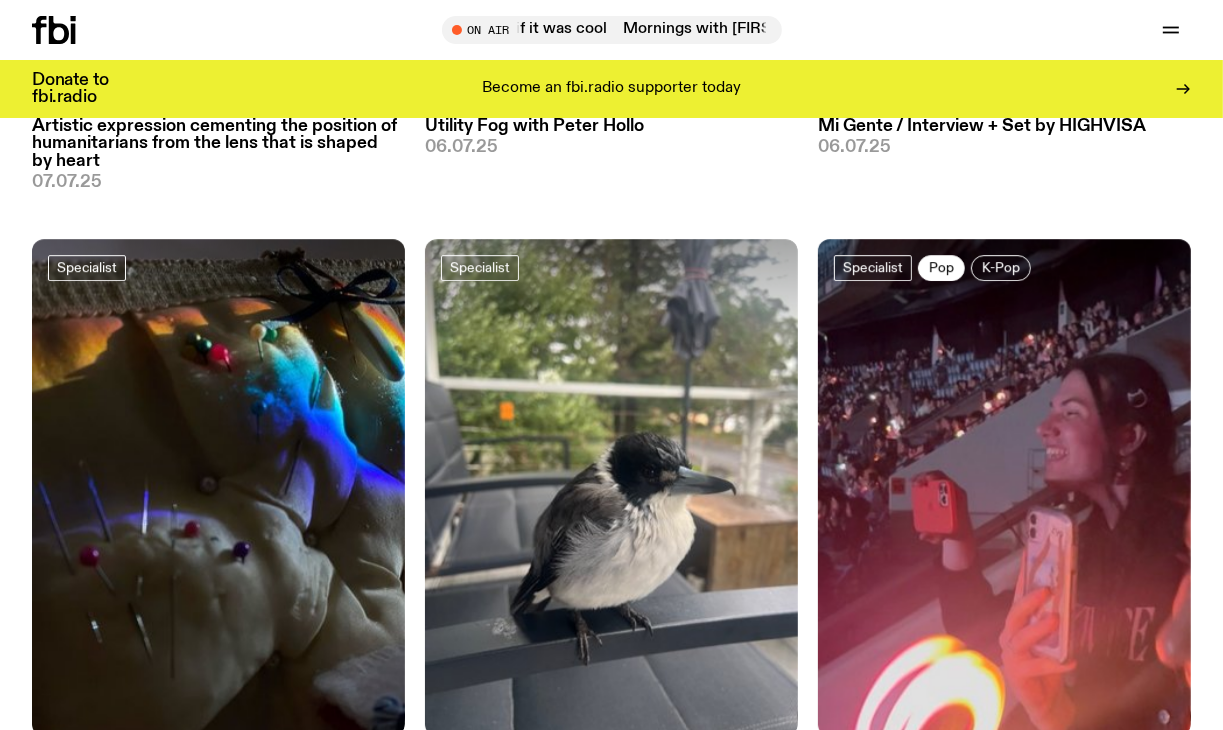 click on "Pop" at bounding box center [941, 267] 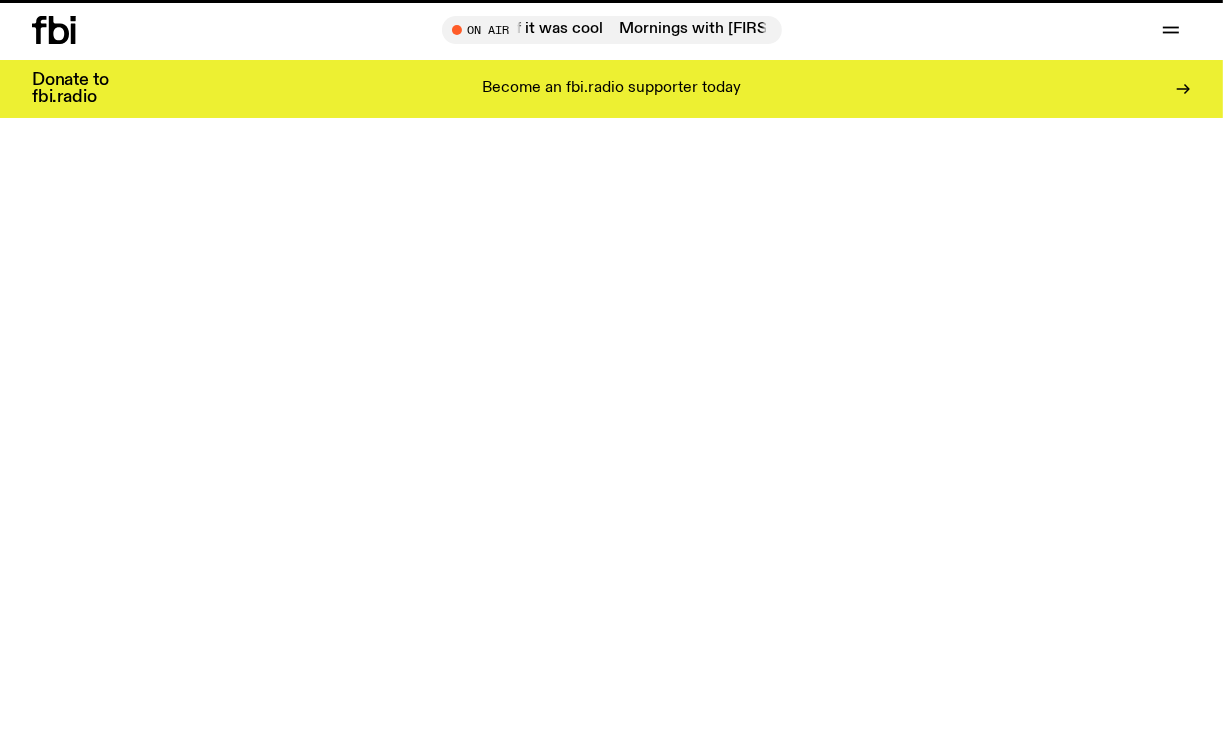 scroll, scrollTop: 0, scrollLeft: 0, axis: both 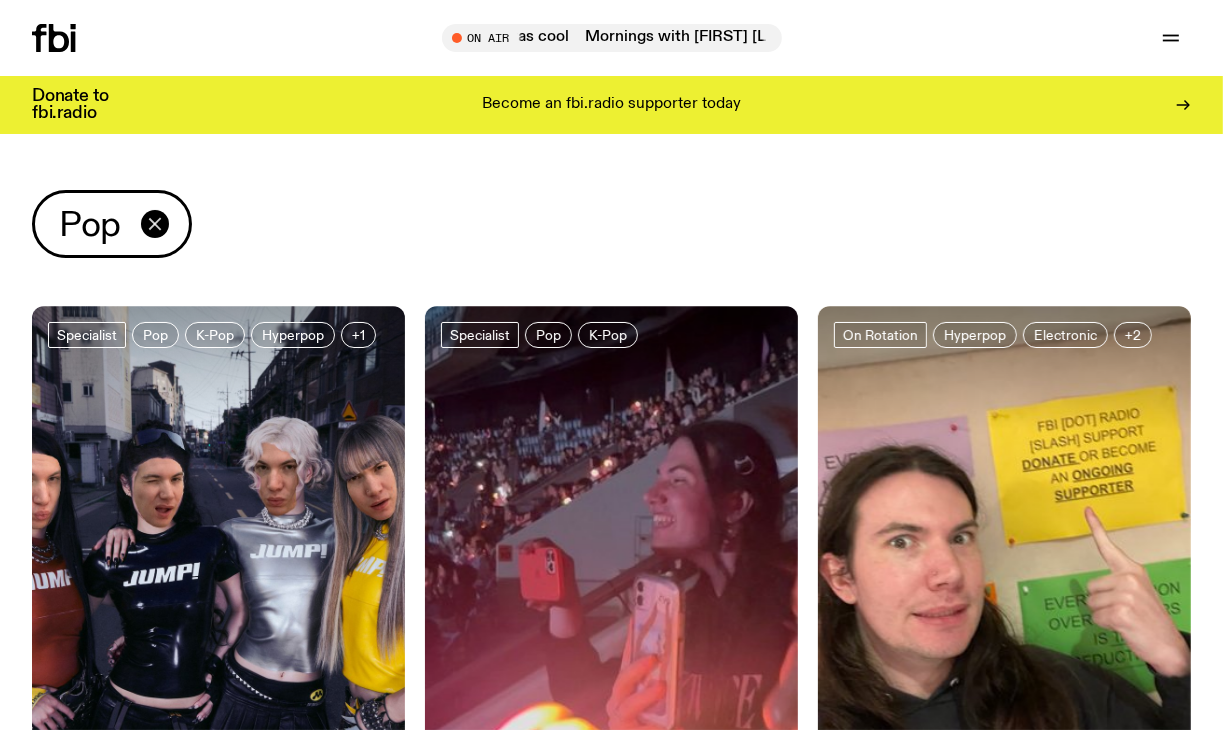 click 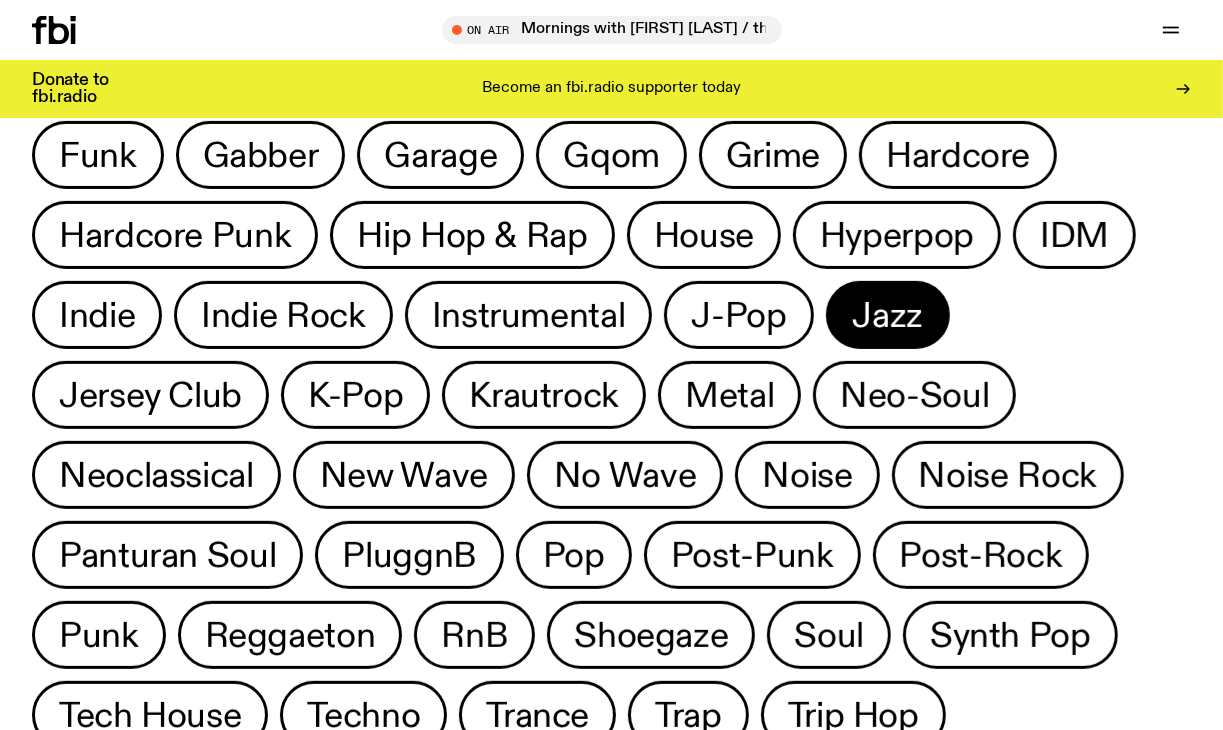 scroll, scrollTop: 457, scrollLeft: 0, axis: vertical 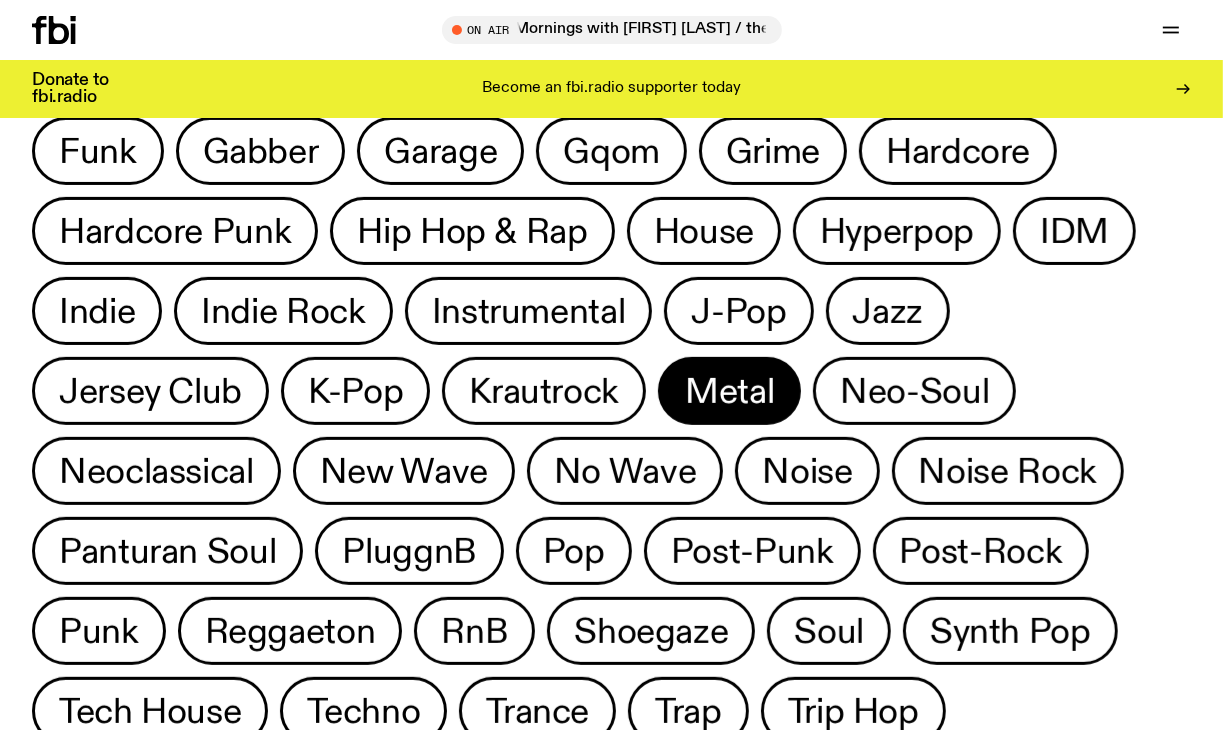 click on "Metal" 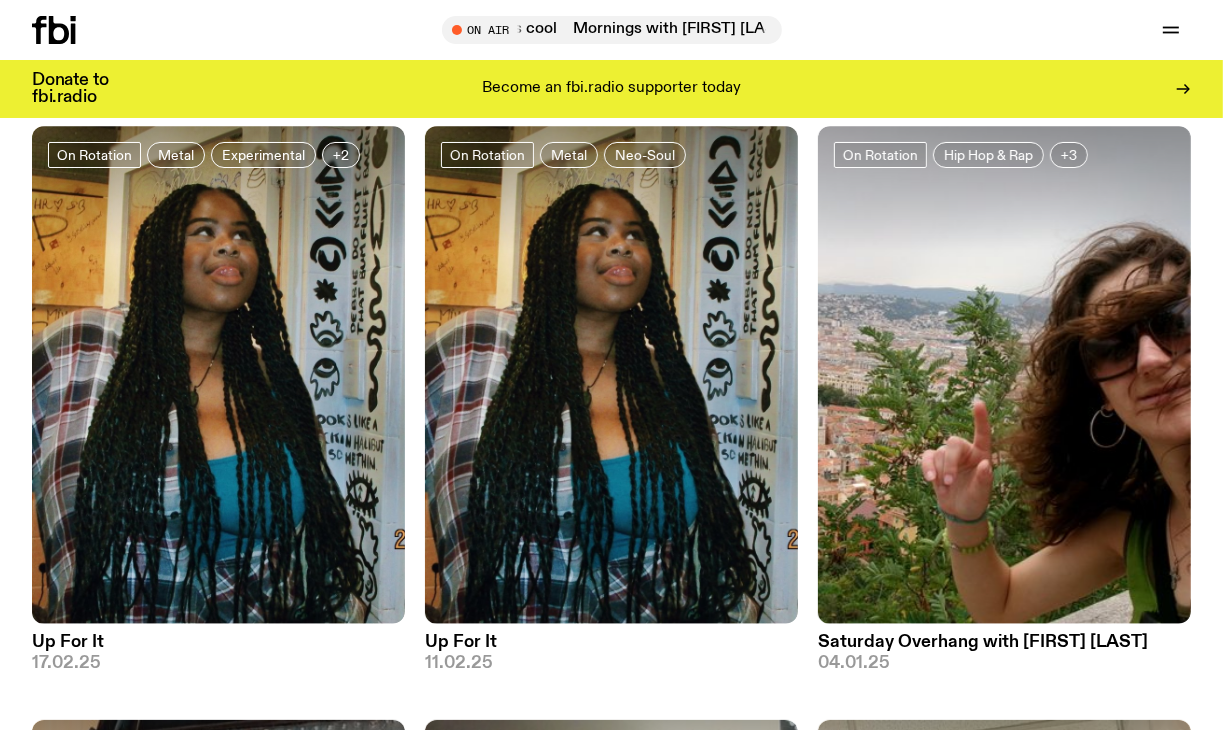 scroll, scrollTop: 0, scrollLeft: 0, axis: both 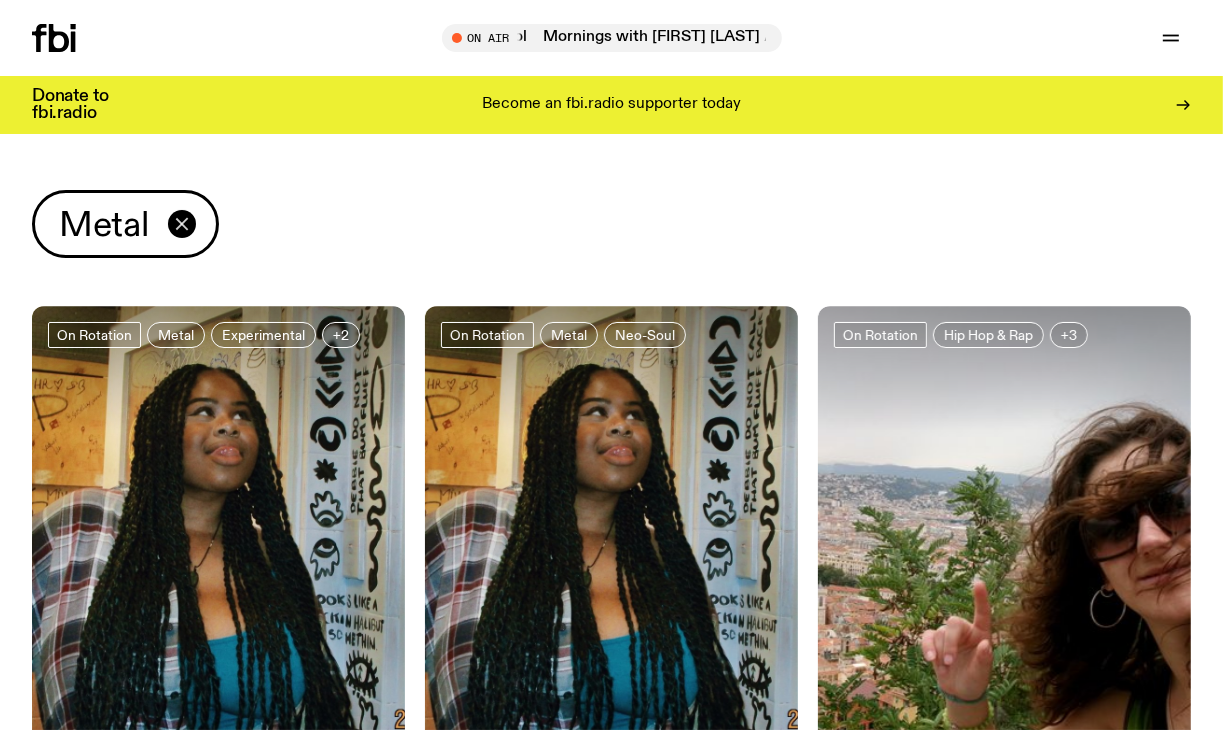 click 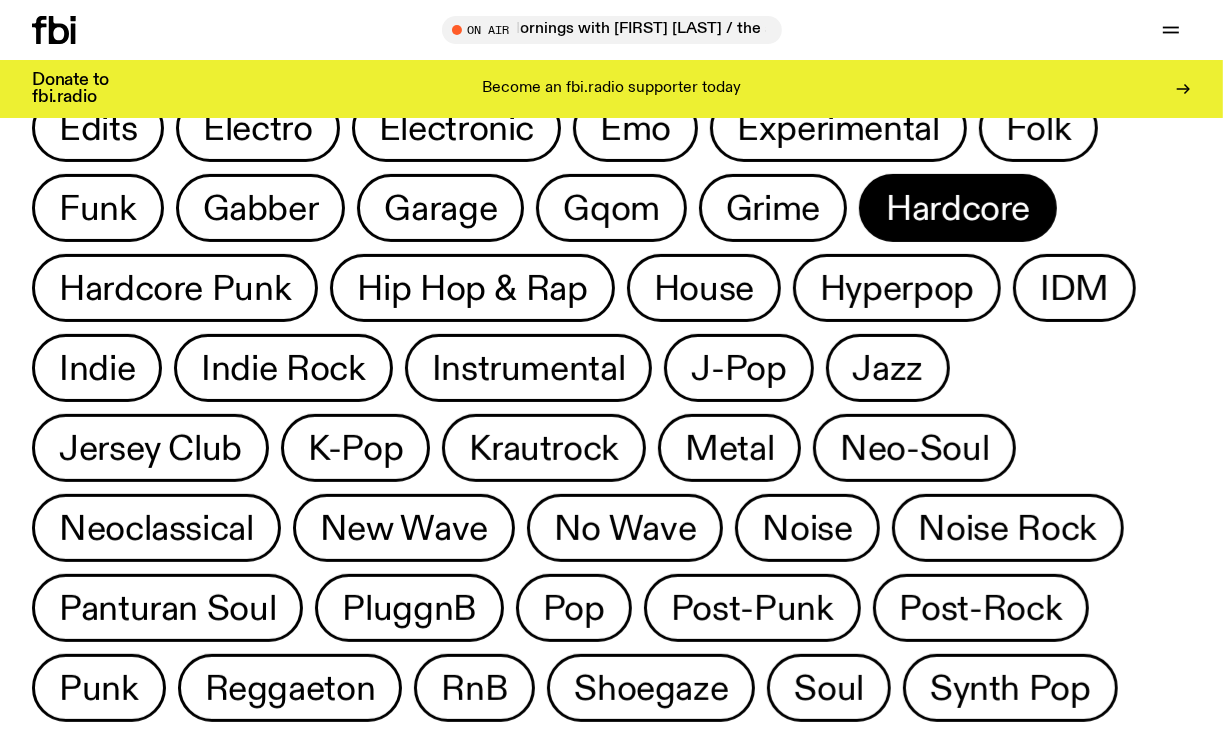 scroll, scrollTop: 404, scrollLeft: 0, axis: vertical 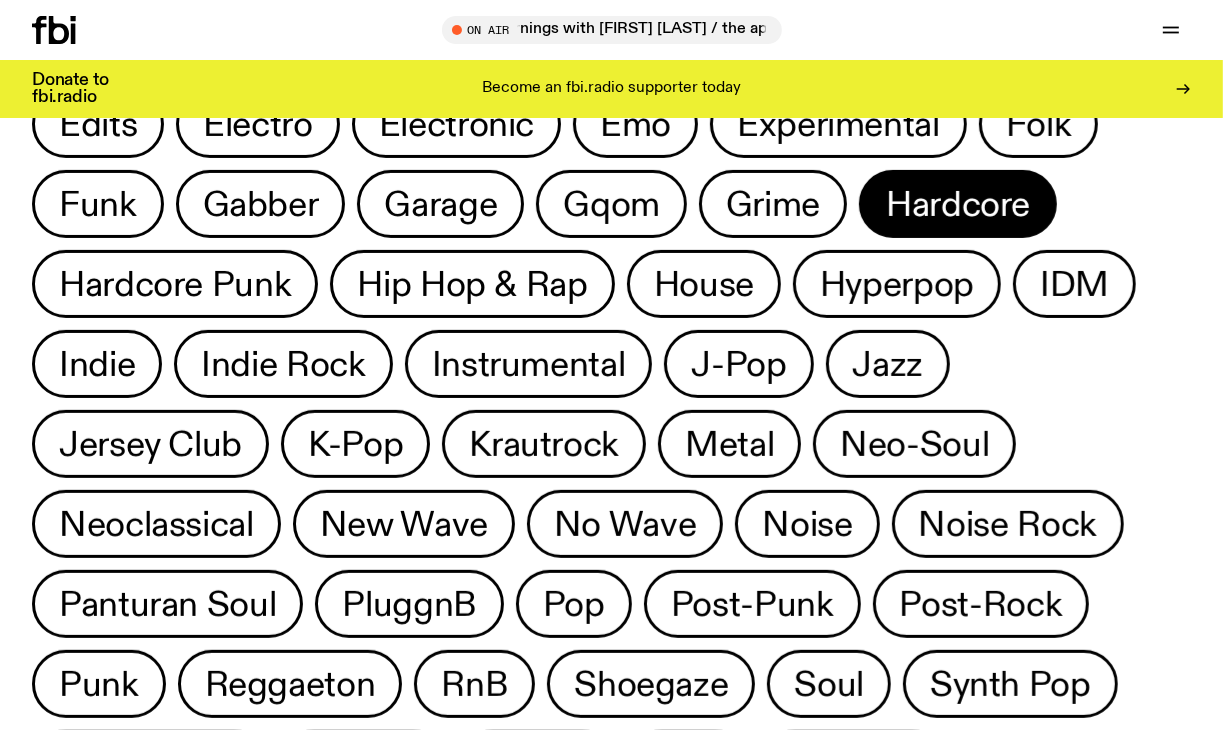 click on "Hardcore" 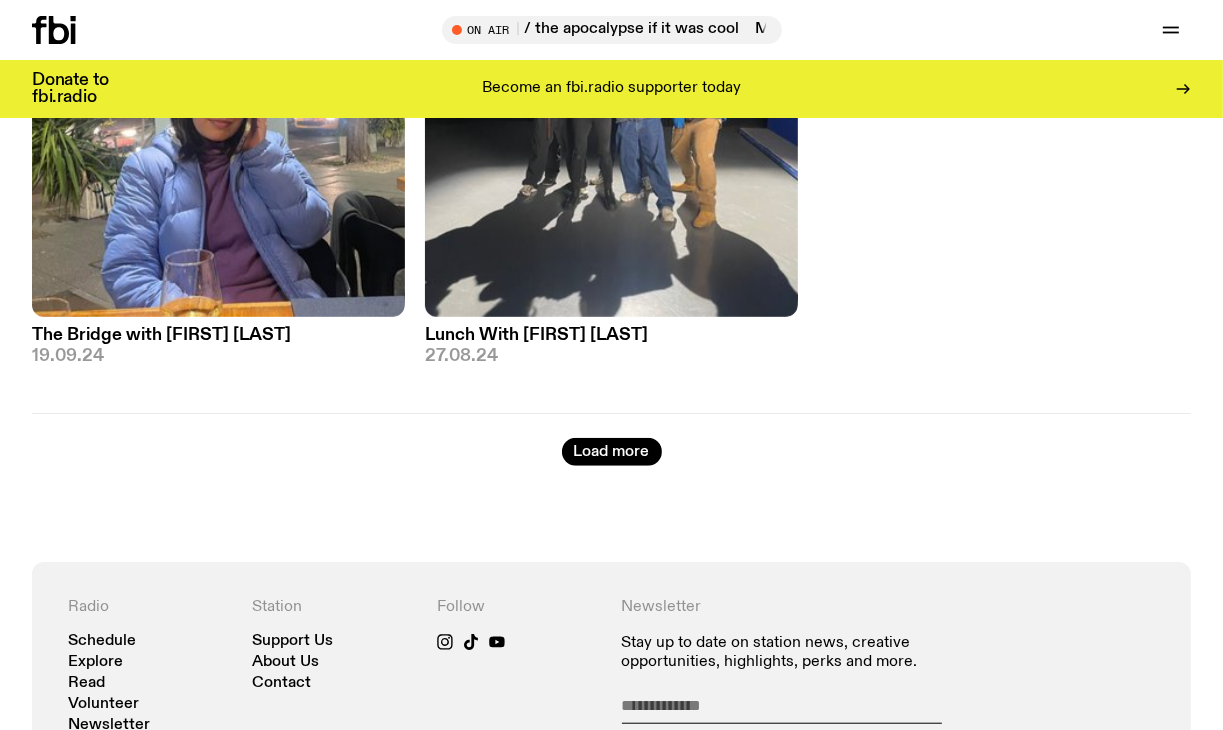 scroll, scrollTop: 0, scrollLeft: 0, axis: both 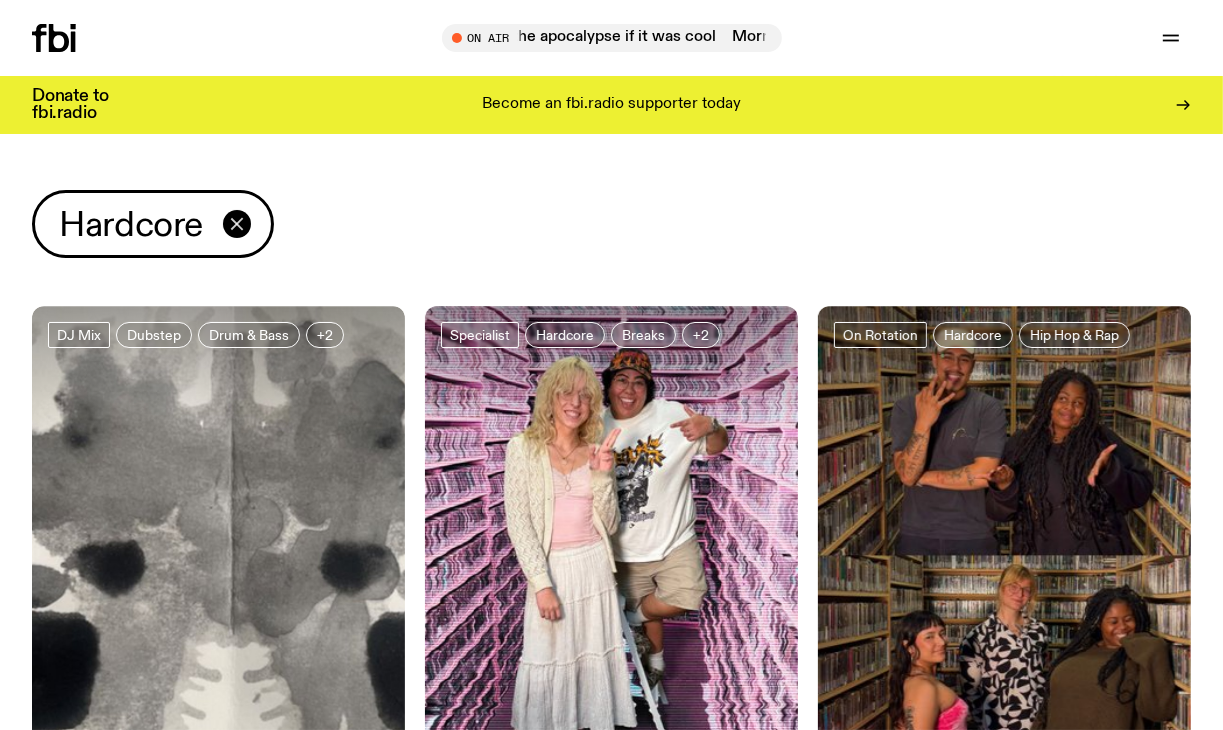 click 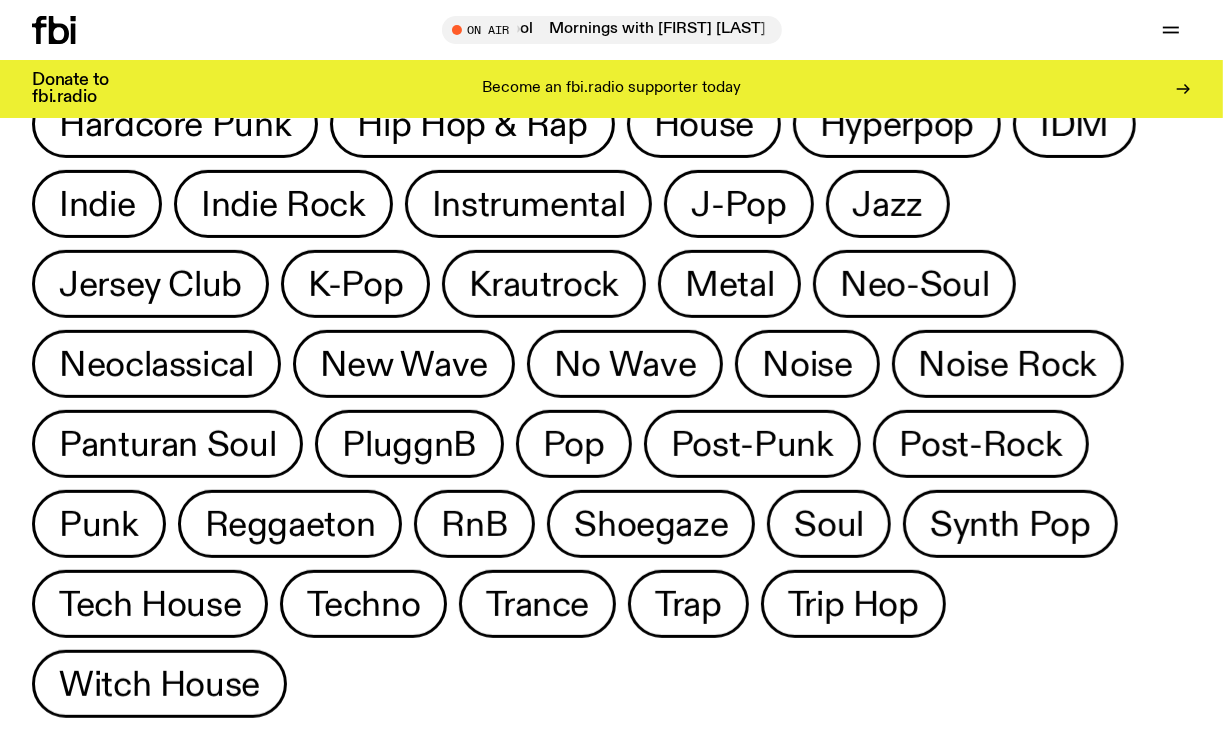 scroll, scrollTop: 568, scrollLeft: 0, axis: vertical 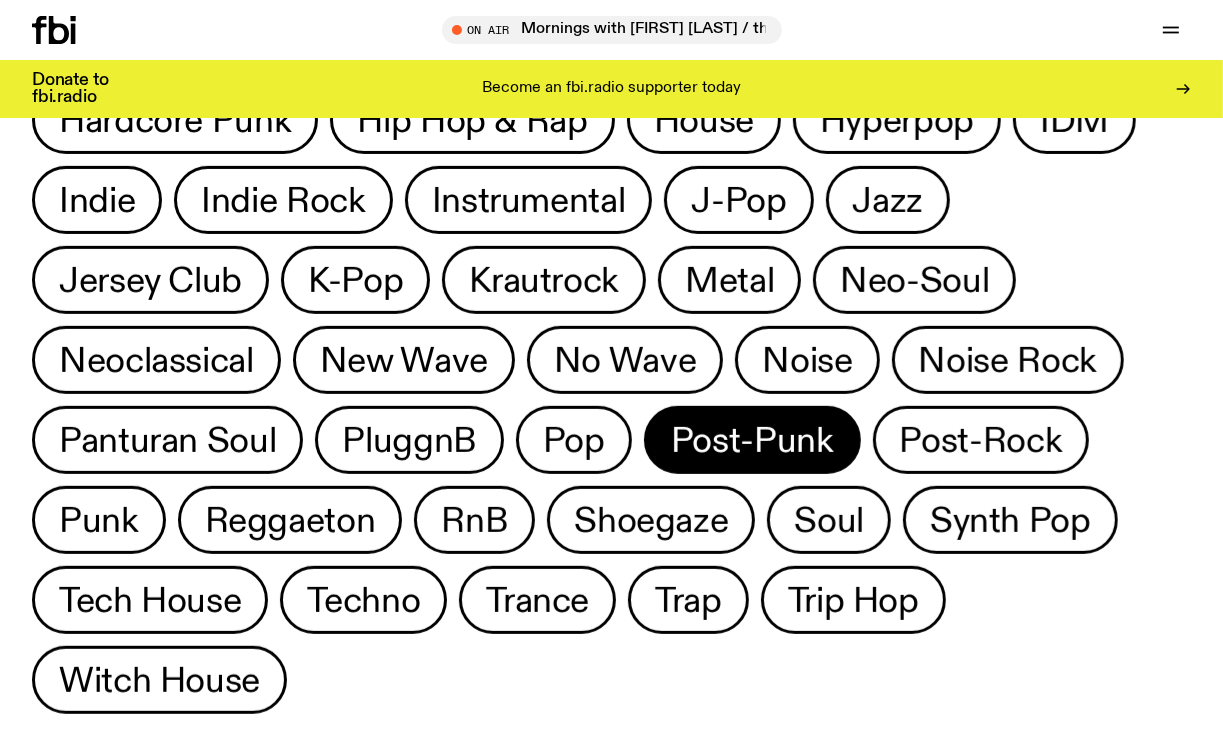 click on "Post-Punk" 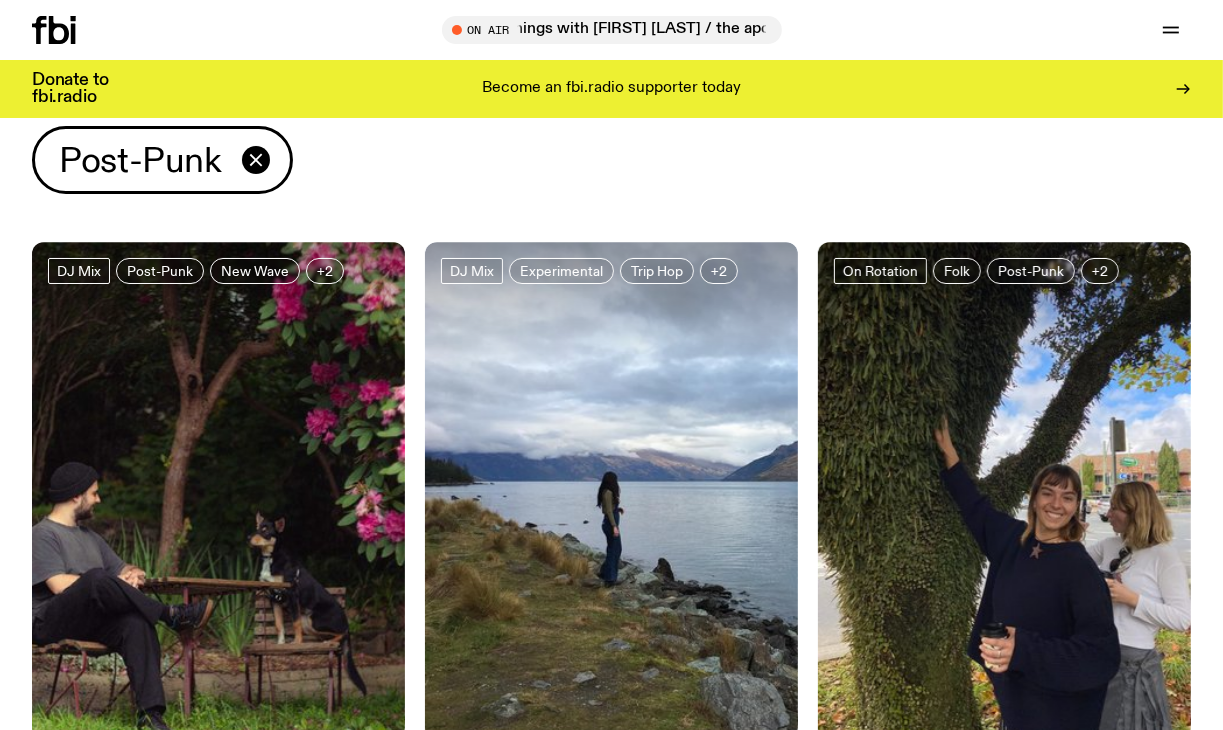 scroll, scrollTop: 47, scrollLeft: 0, axis: vertical 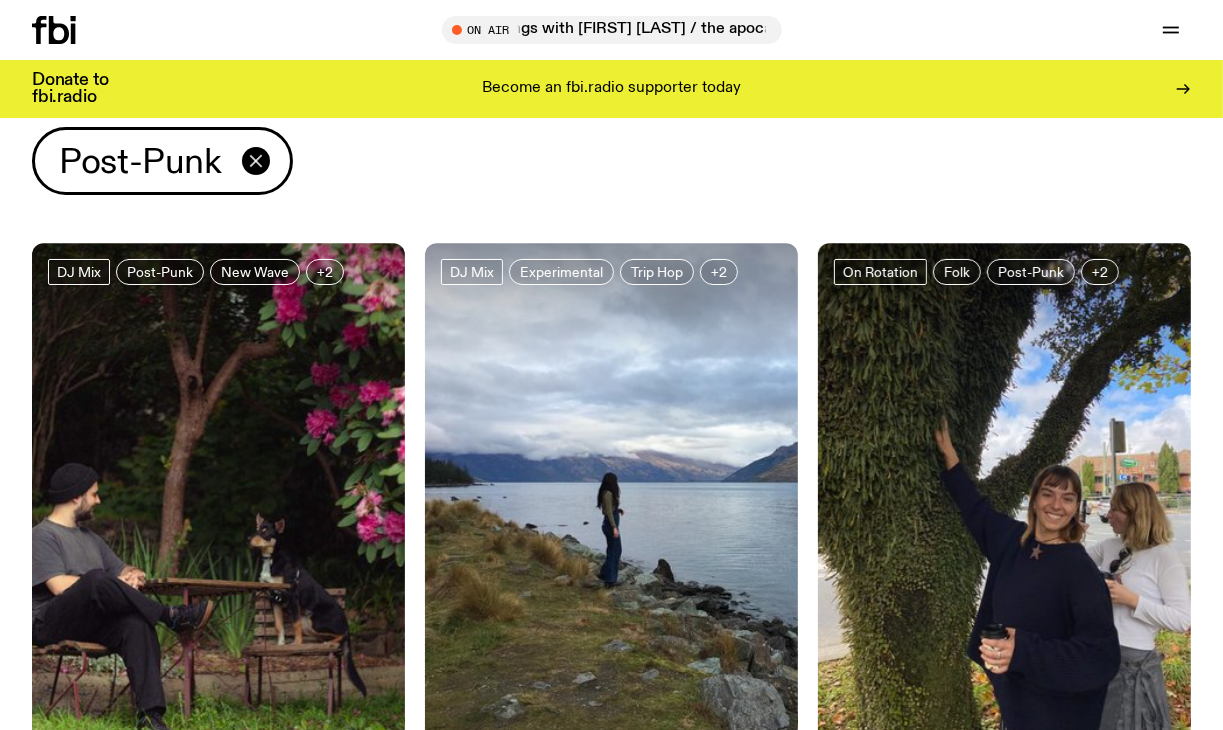 click 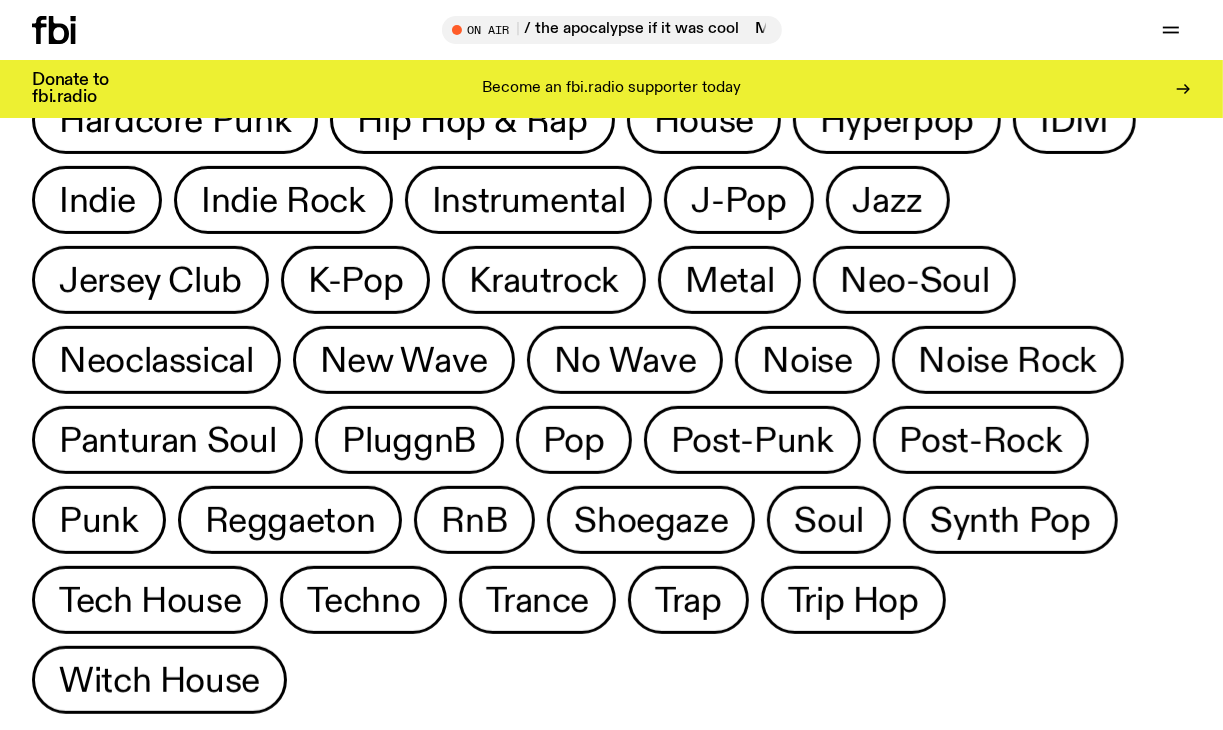 scroll, scrollTop: 556, scrollLeft: 0, axis: vertical 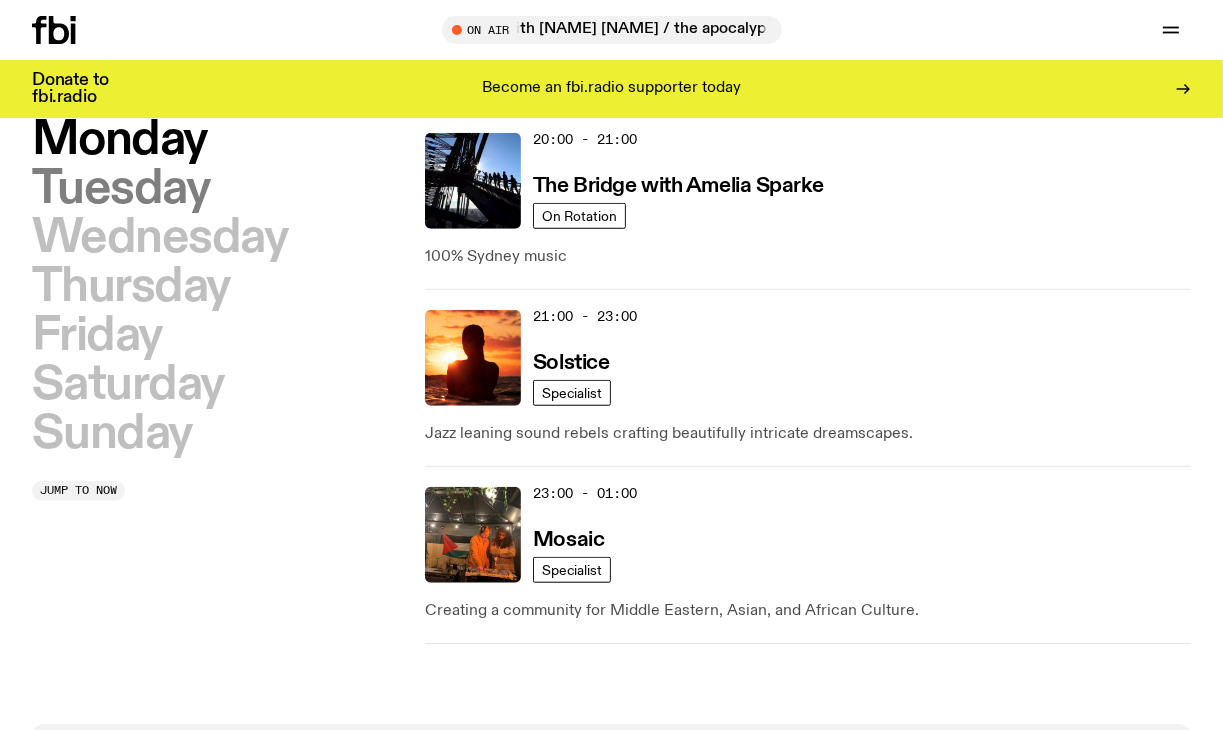 click on "Tuesday" at bounding box center [121, 189] 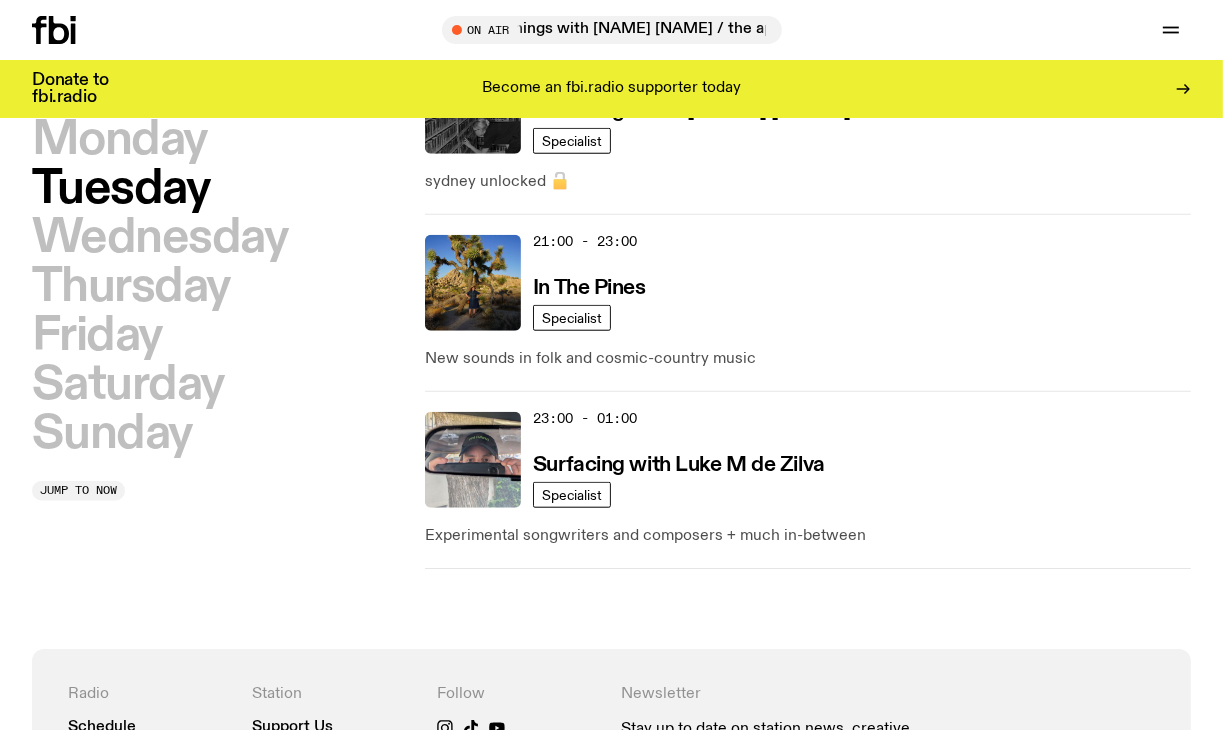 scroll, scrollTop: 1404, scrollLeft: 0, axis: vertical 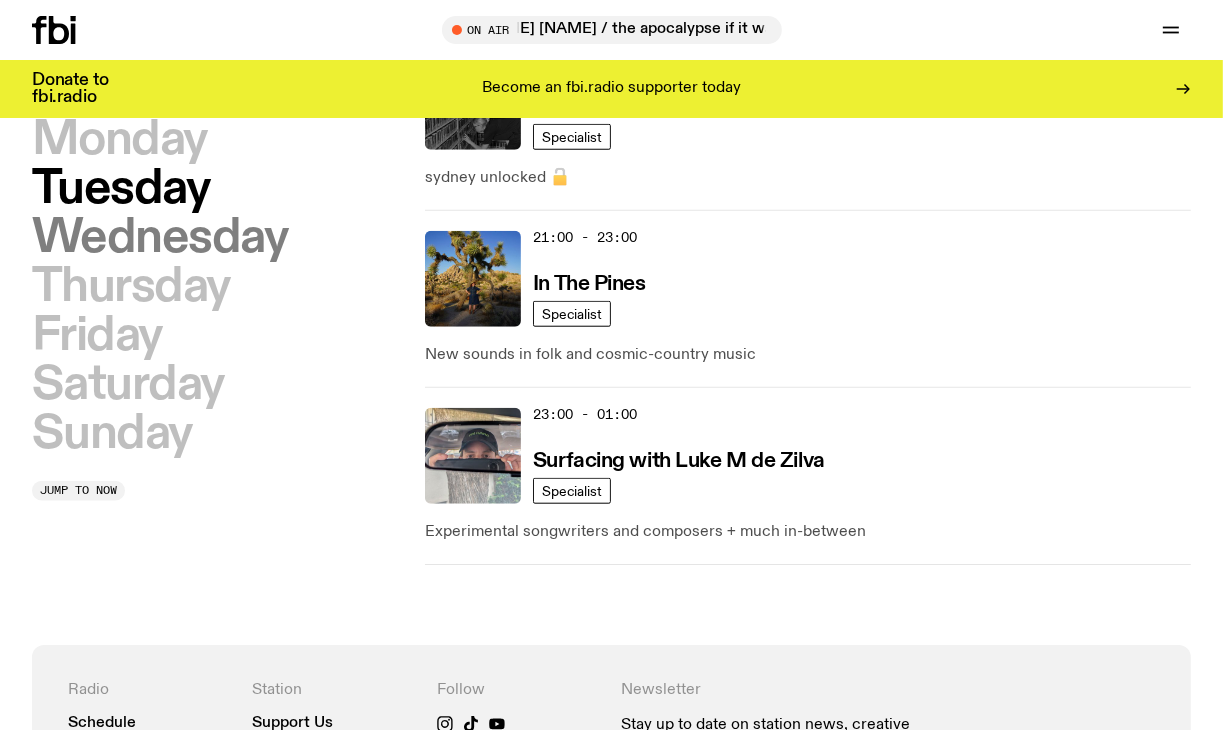 click on "Wednesday" at bounding box center [160, 238] 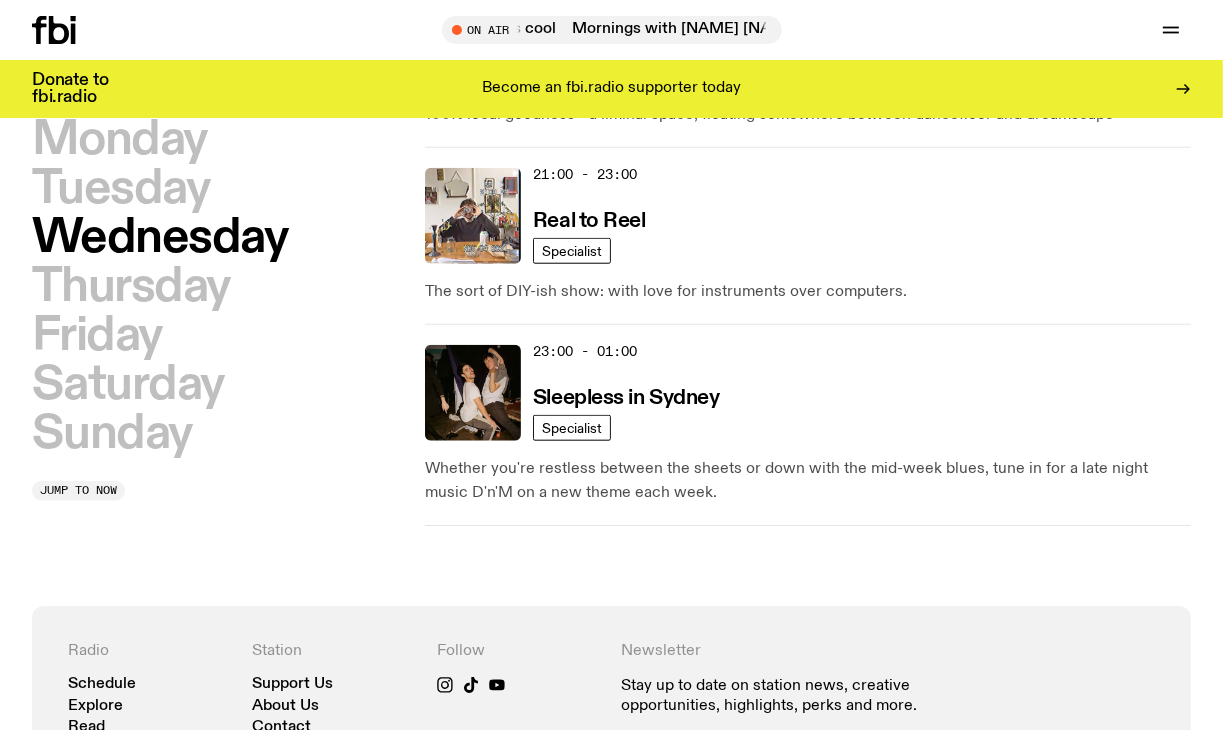 scroll, scrollTop: 1490, scrollLeft: 0, axis: vertical 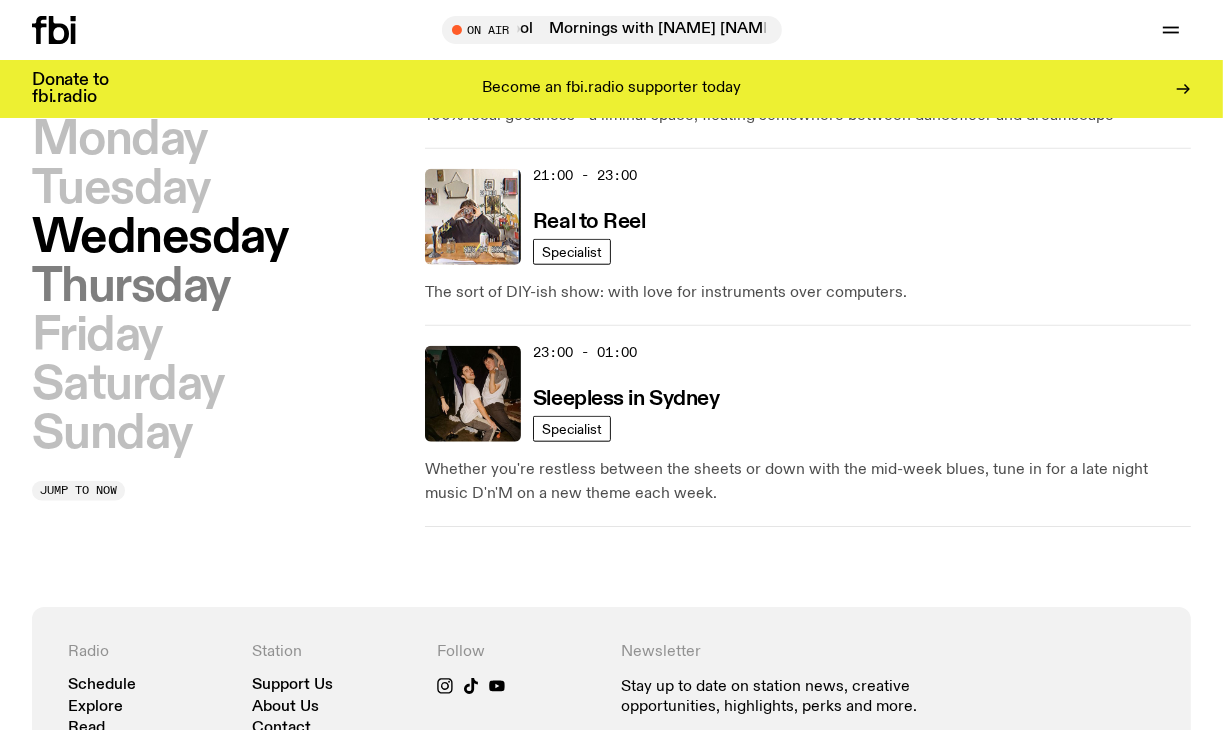 click on "Thursday" at bounding box center (131, 287) 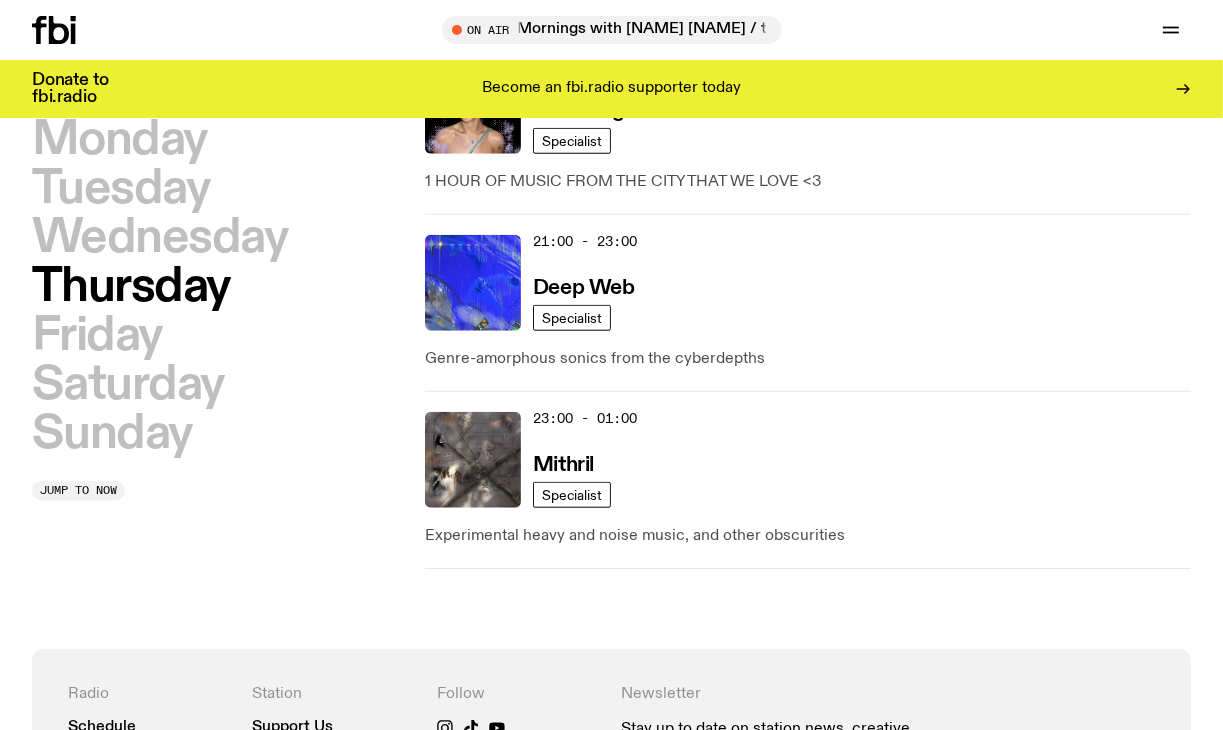 scroll, scrollTop: 1402, scrollLeft: 0, axis: vertical 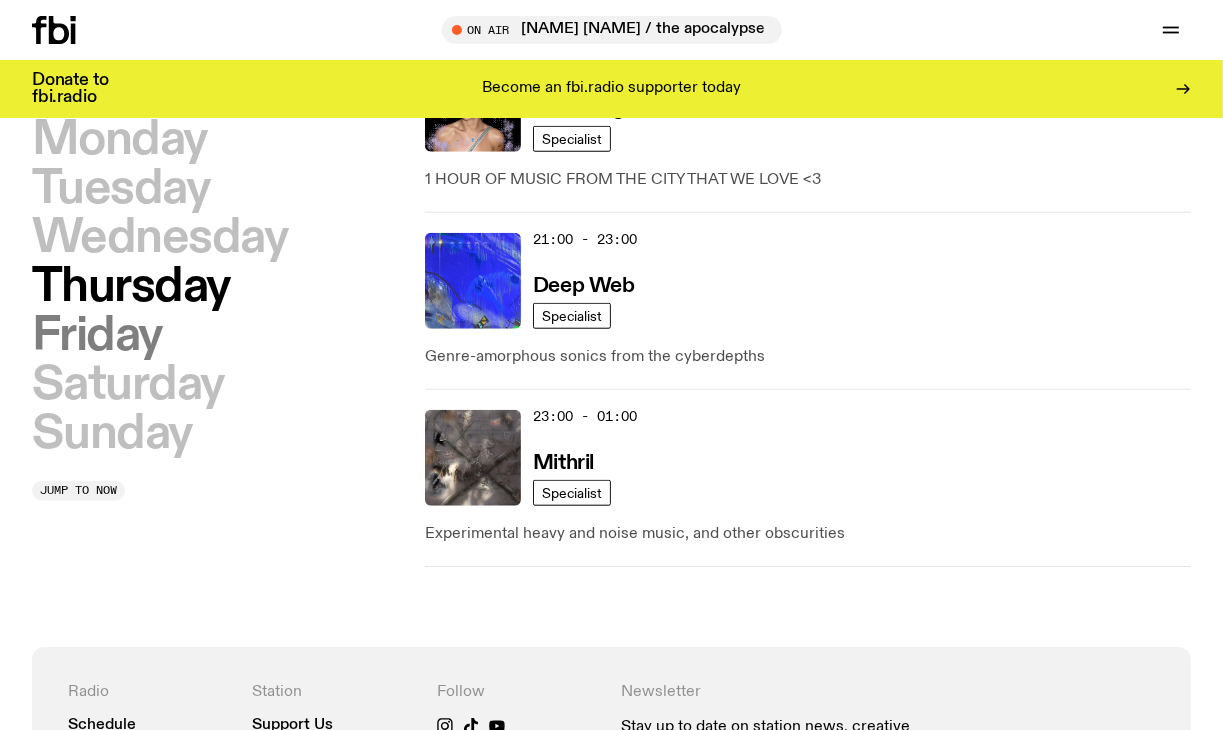 click on "Friday" at bounding box center [97, 336] 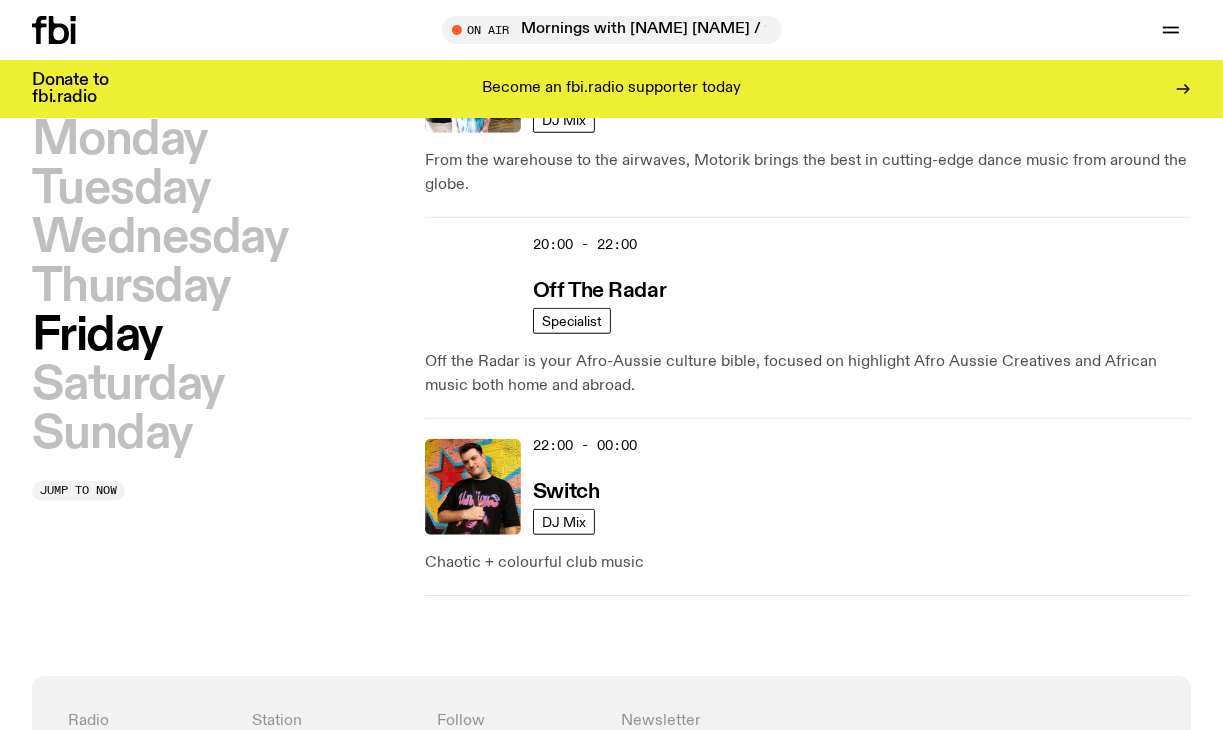 scroll, scrollTop: 1316, scrollLeft: 0, axis: vertical 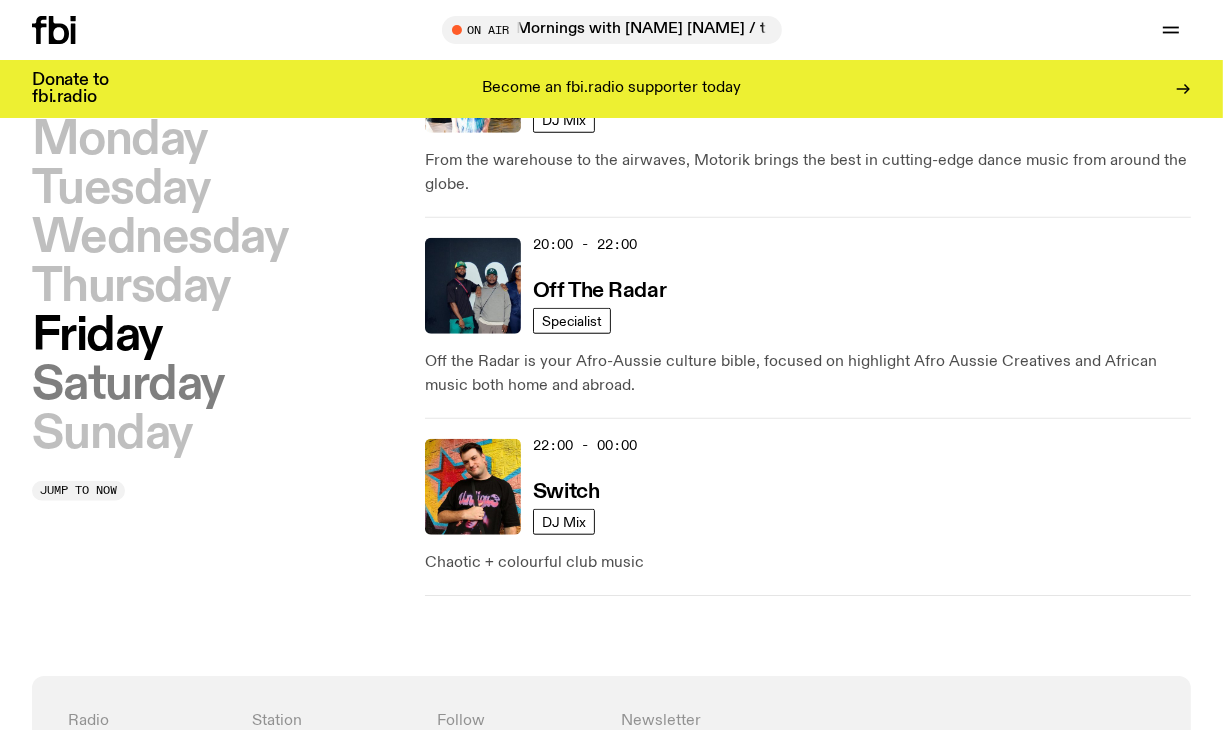 click on "Saturday" at bounding box center (128, 385) 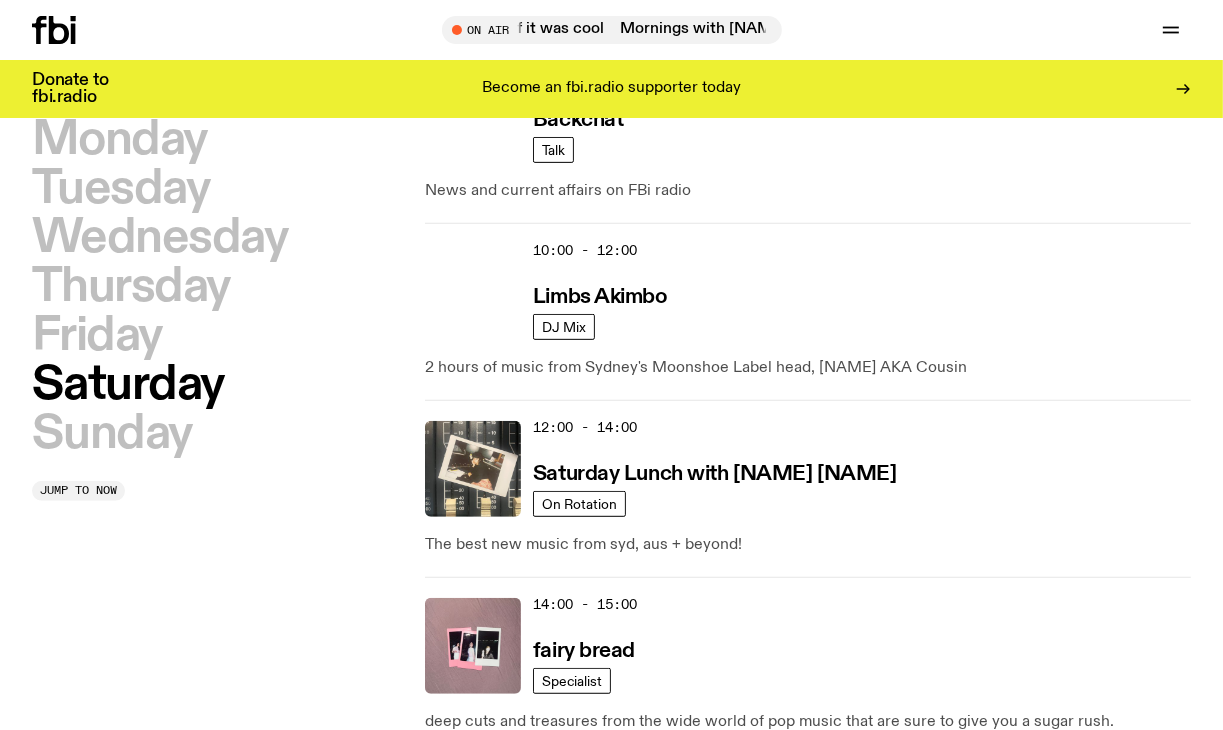 scroll, scrollTop: 684, scrollLeft: 0, axis: vertical 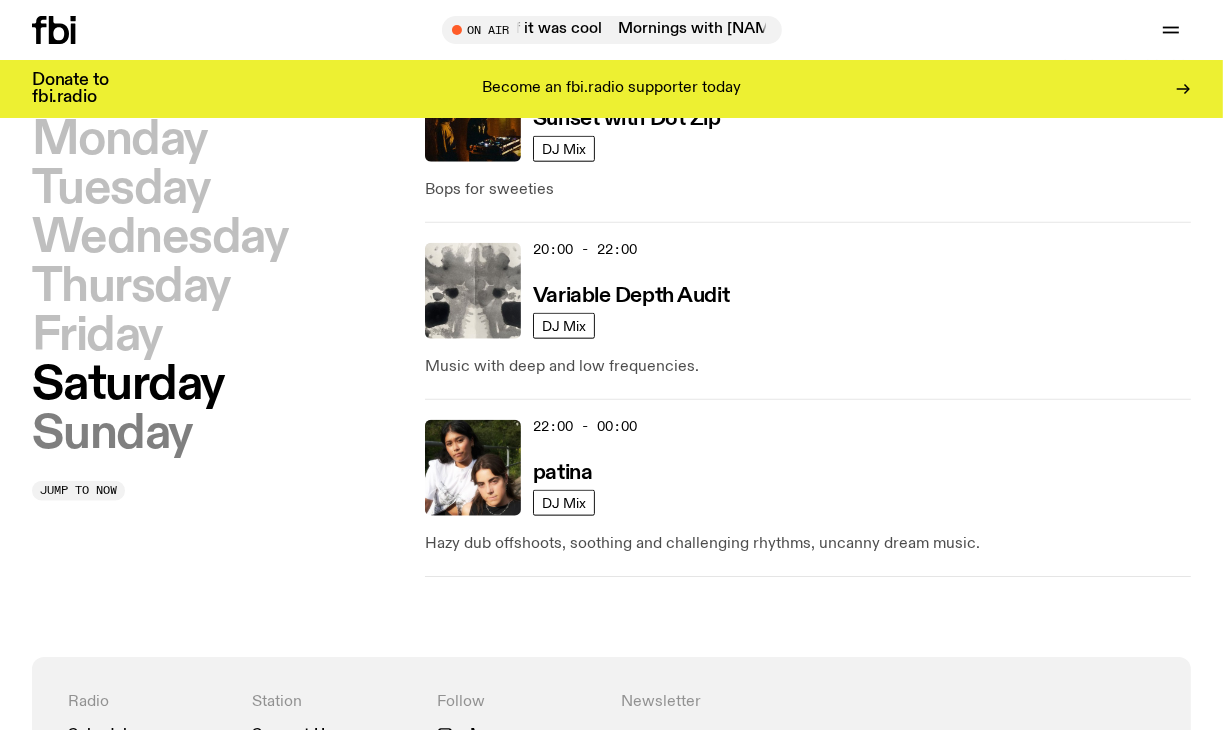 click on "Sunday" at bounding box center (112, 434) 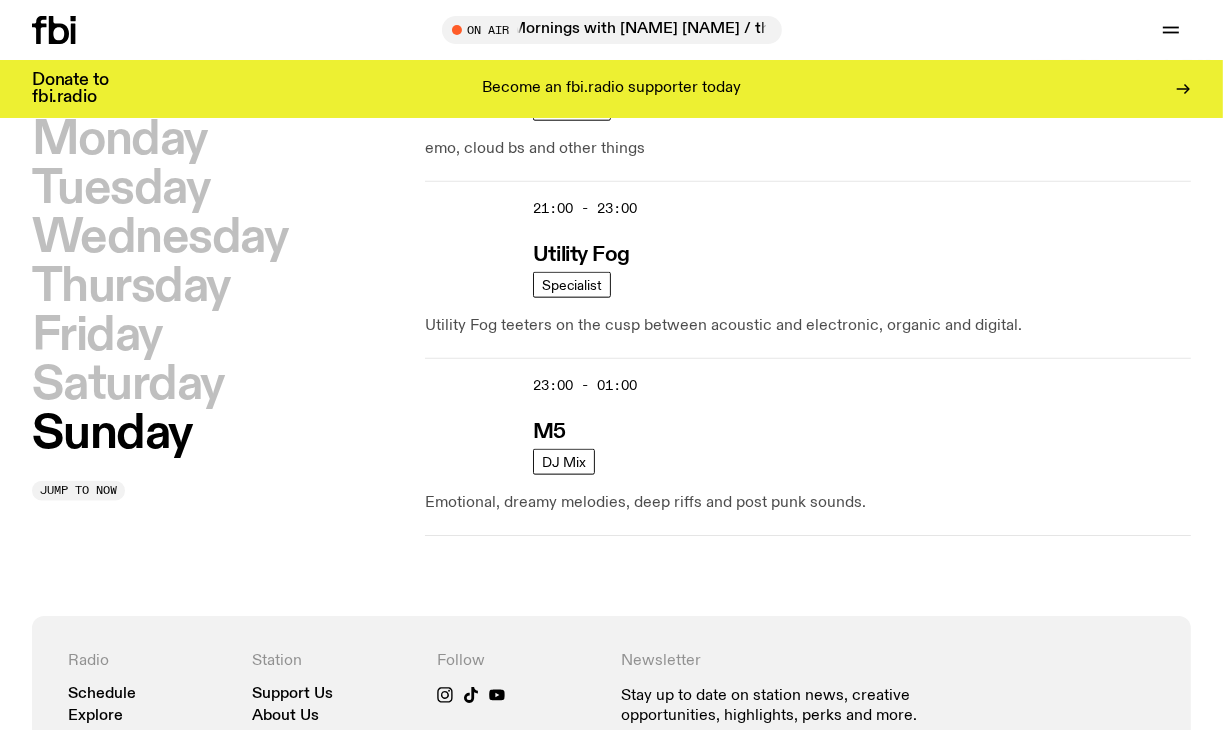 scroll, scrollTop: 1802, scrollLeft: 0, axis: vertical 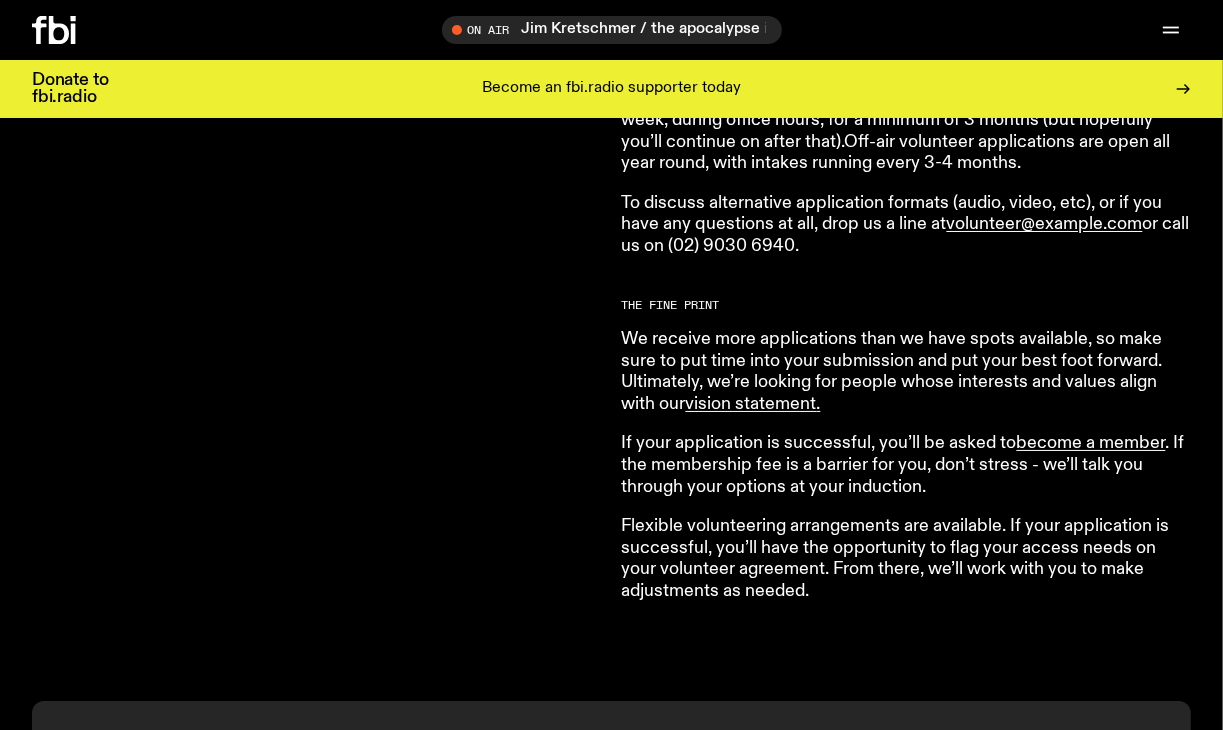 click on "We receive more applications than we have spots available, so make sure to put time into your submission and put your best foot forward. Ultimately, we’re looking for people whose interests and values align with our  vision statement ." at bounding box center [907, 372] 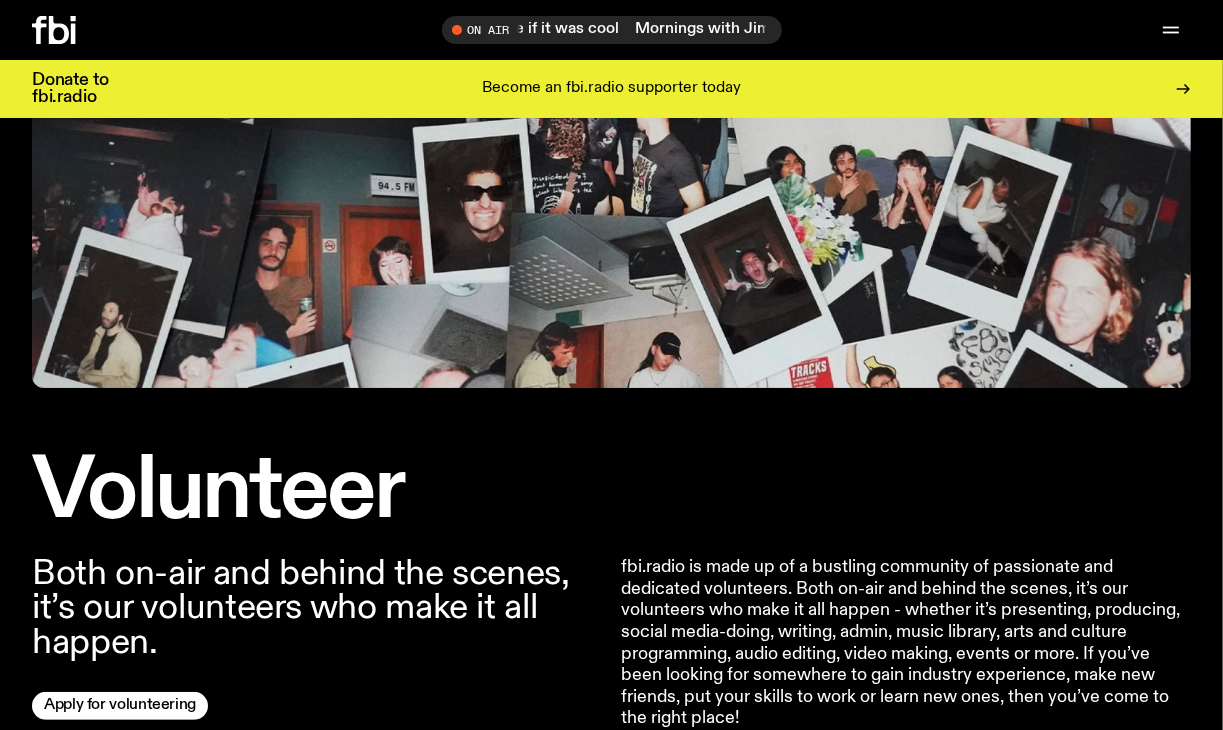 scroll, scrollTop: 0, scrollLeft: 0, axis: both 